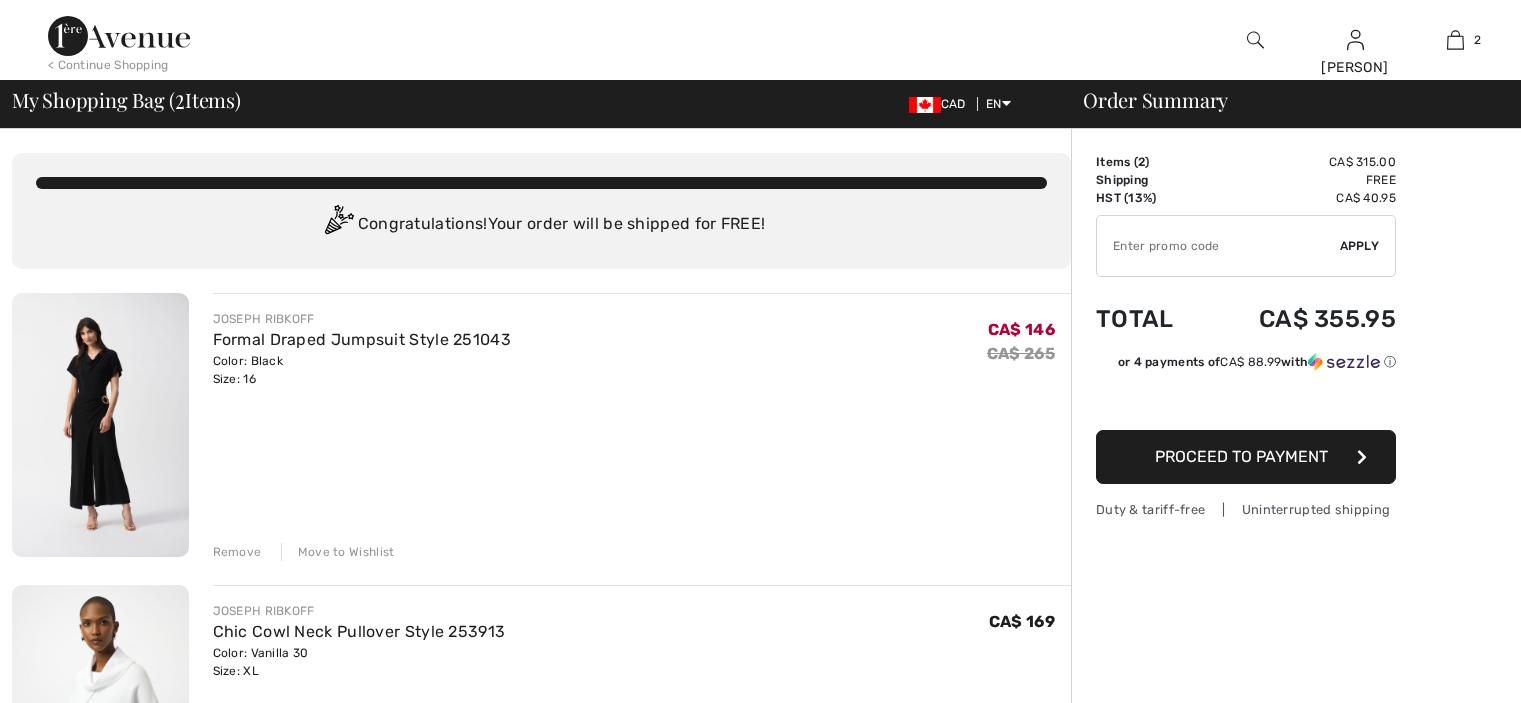 scroll, scrollTop: 0, scrollLeft: 0, axis: both 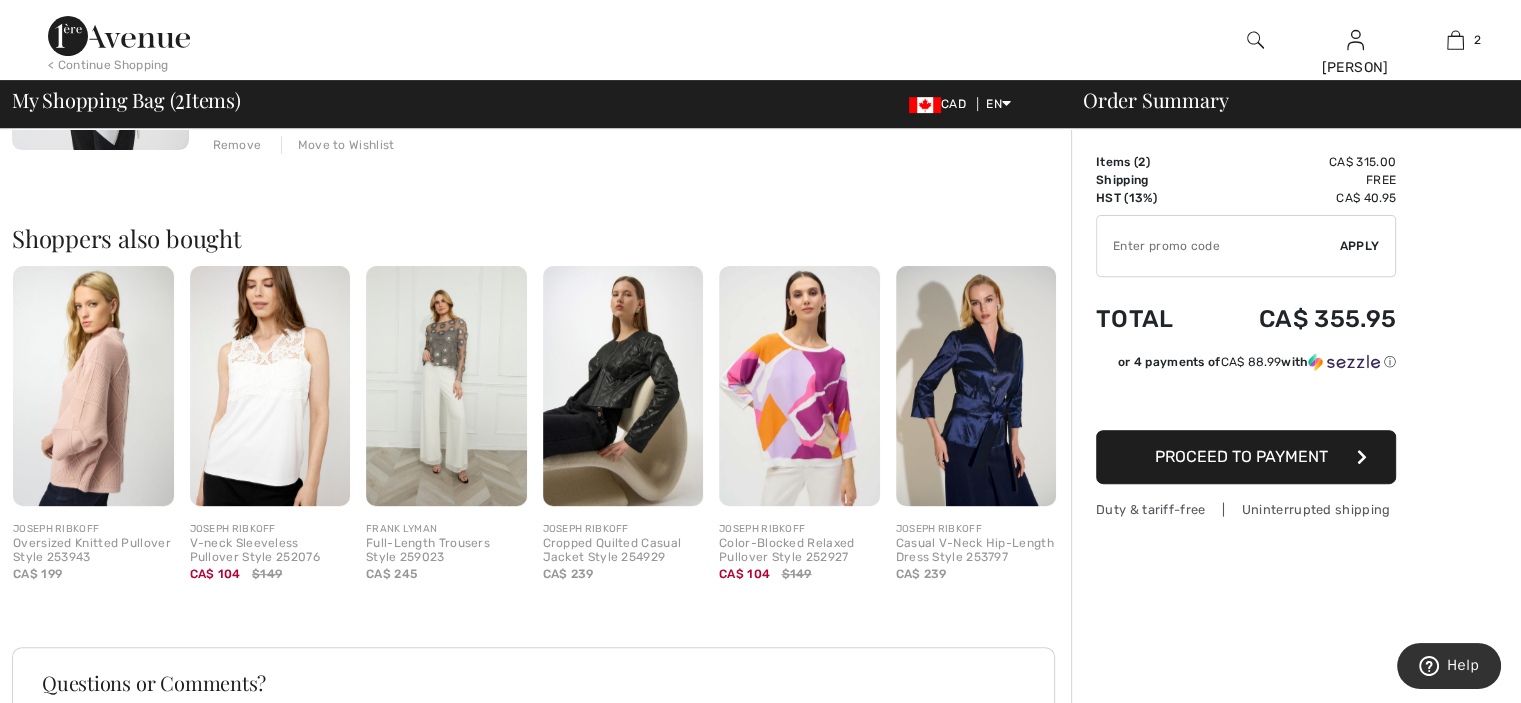 click at bounding box center [976, 386] 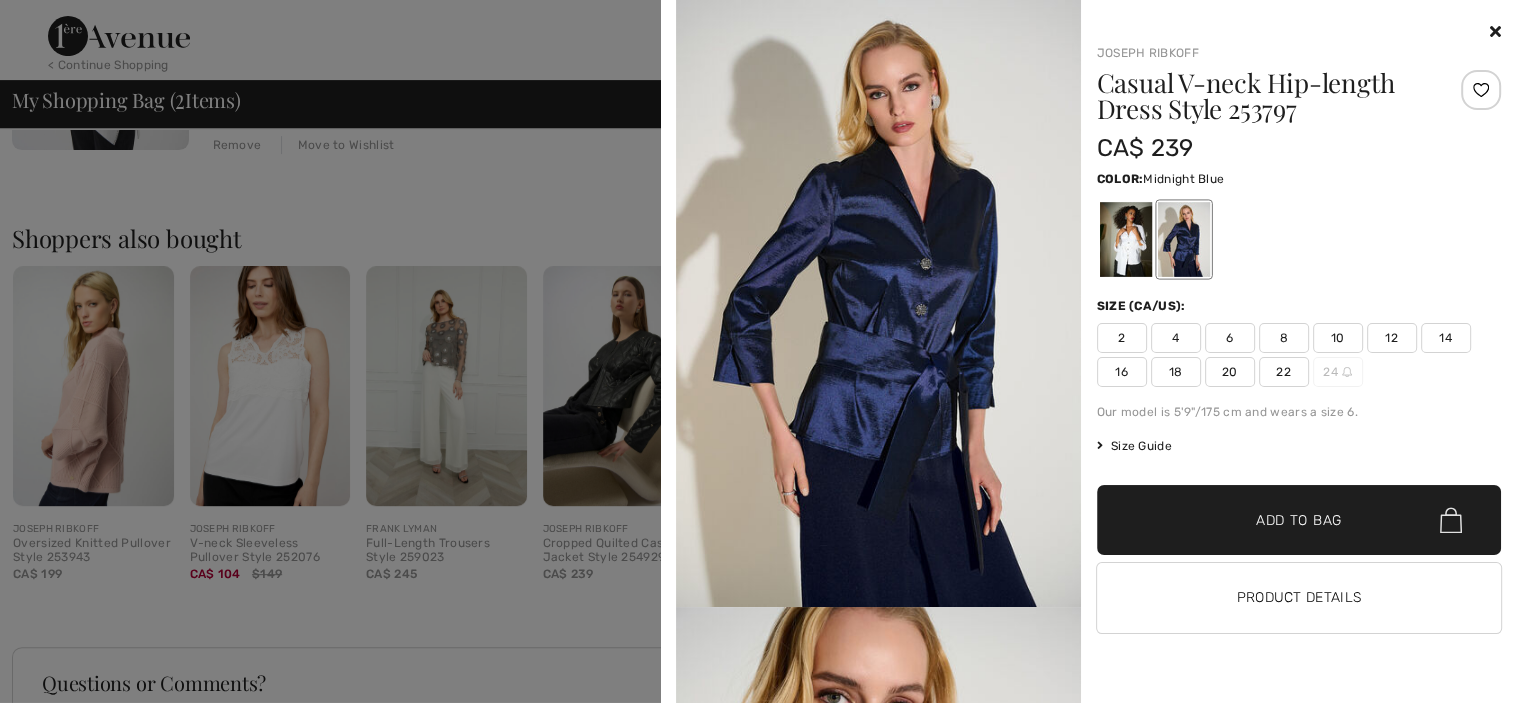 click at bounding box center [760, 351] 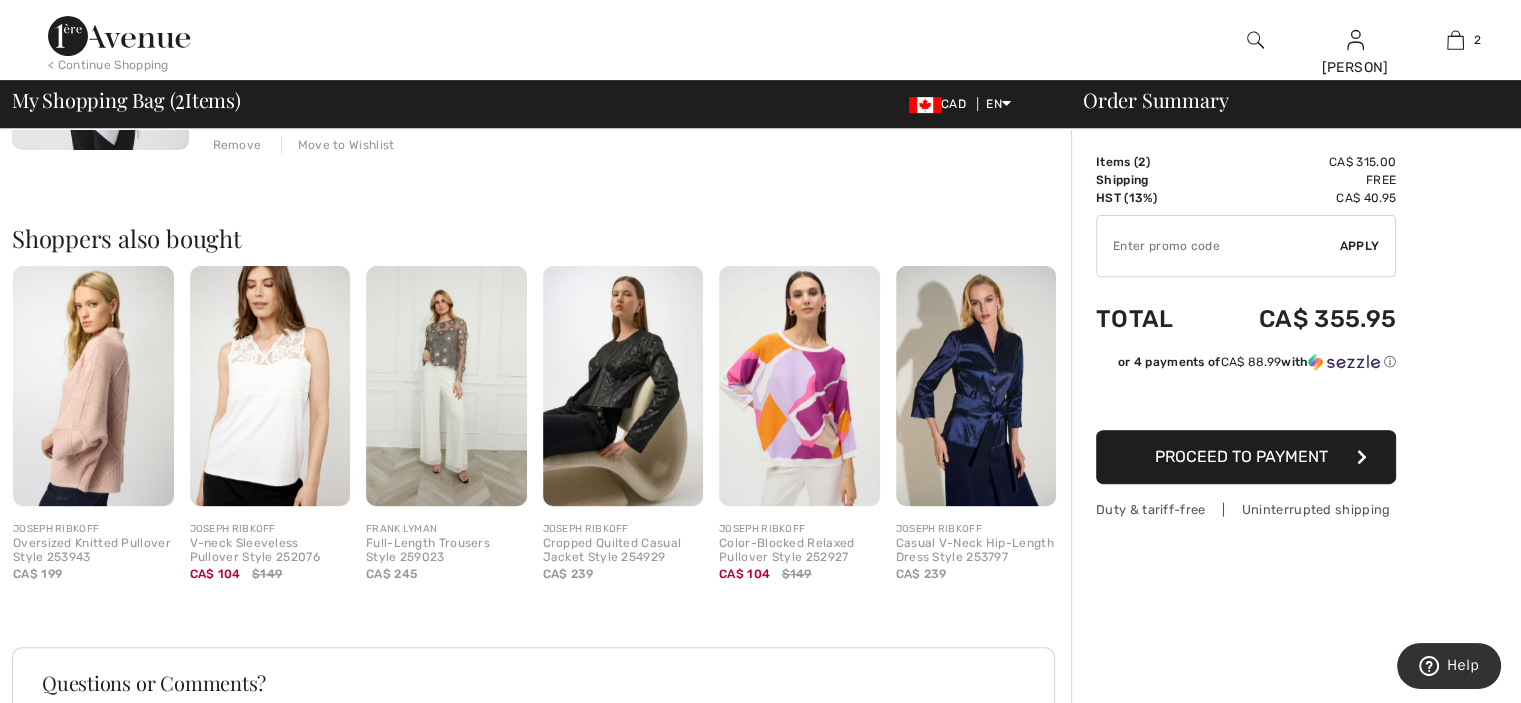 click at bounding box center [623, 386] 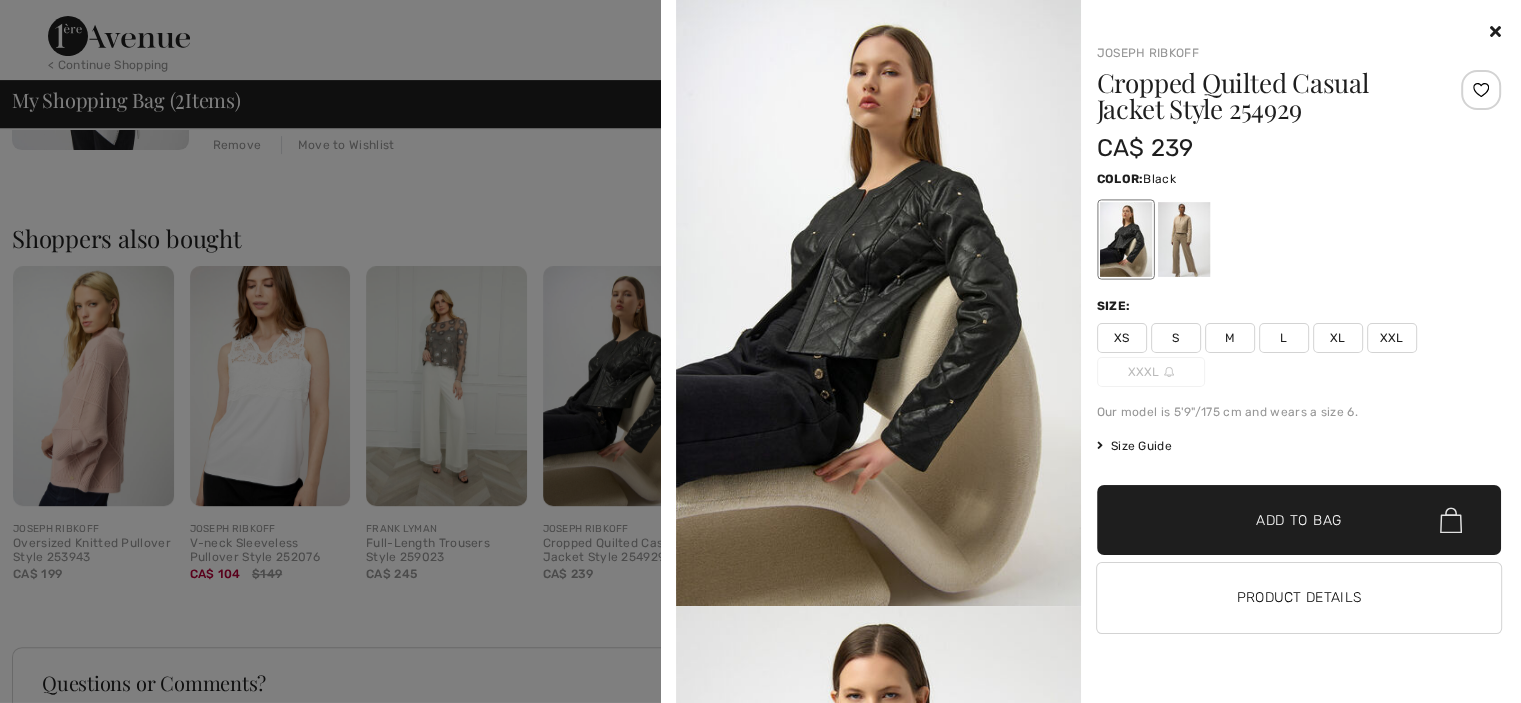 click at bounding box center [760, 351] 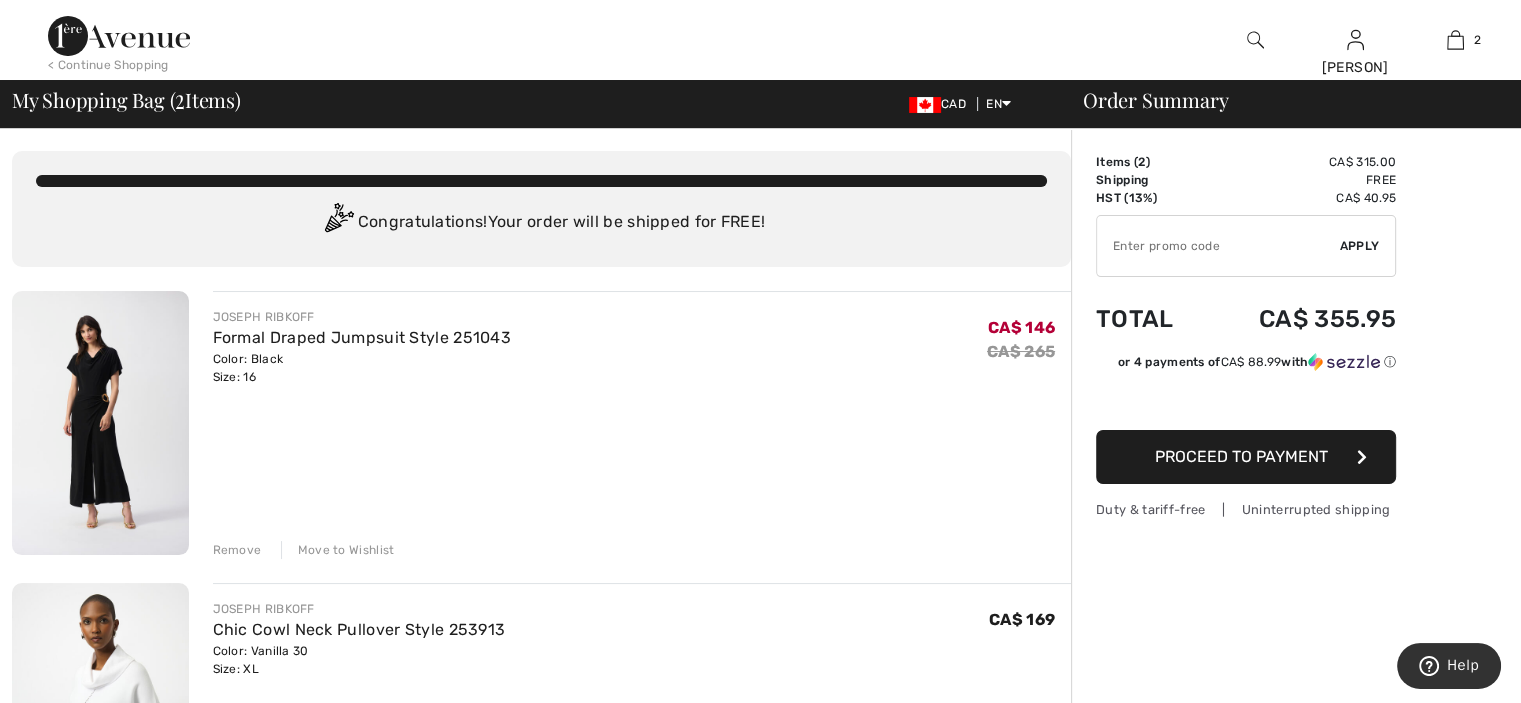 scroll, scrollTop: 0, scrollLeft: 0, axis: both 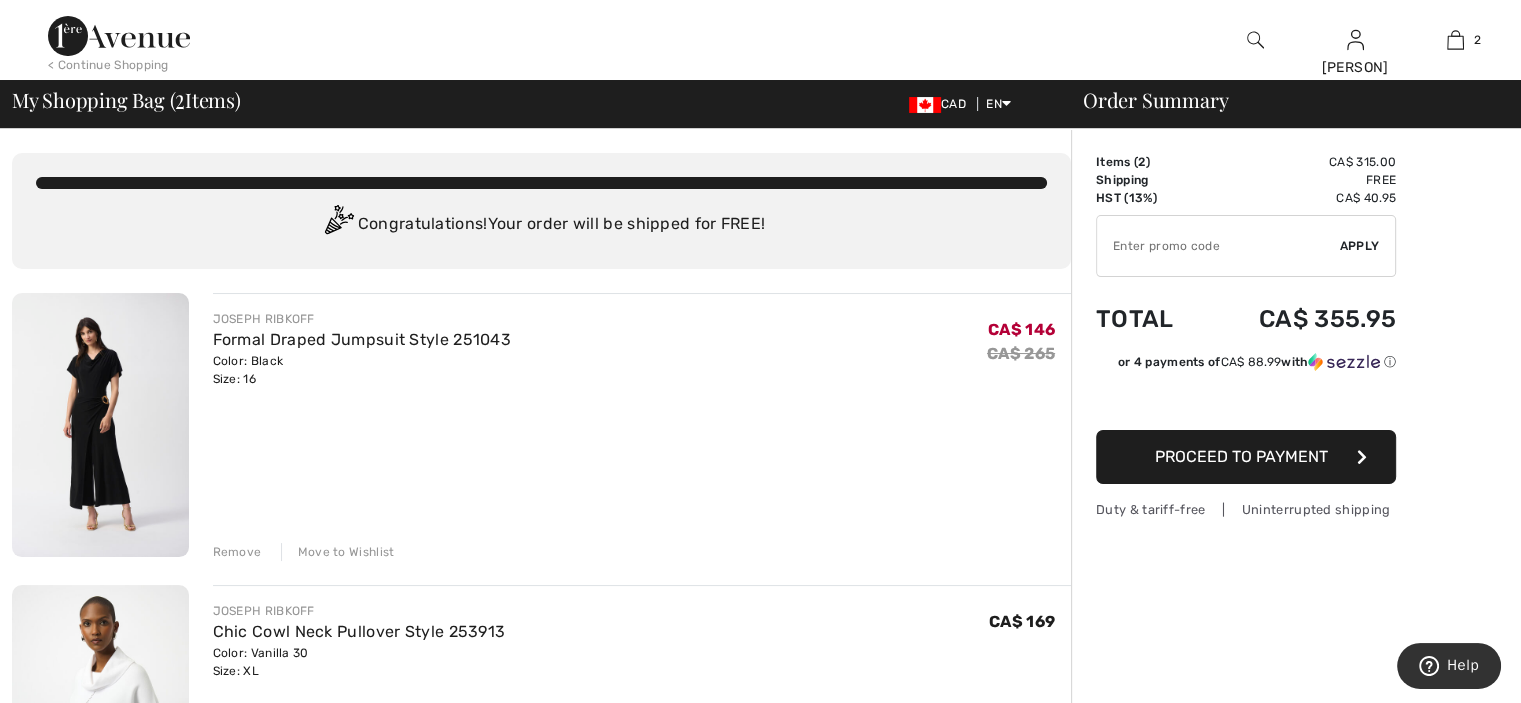 click at bounding box center [1218, 246] 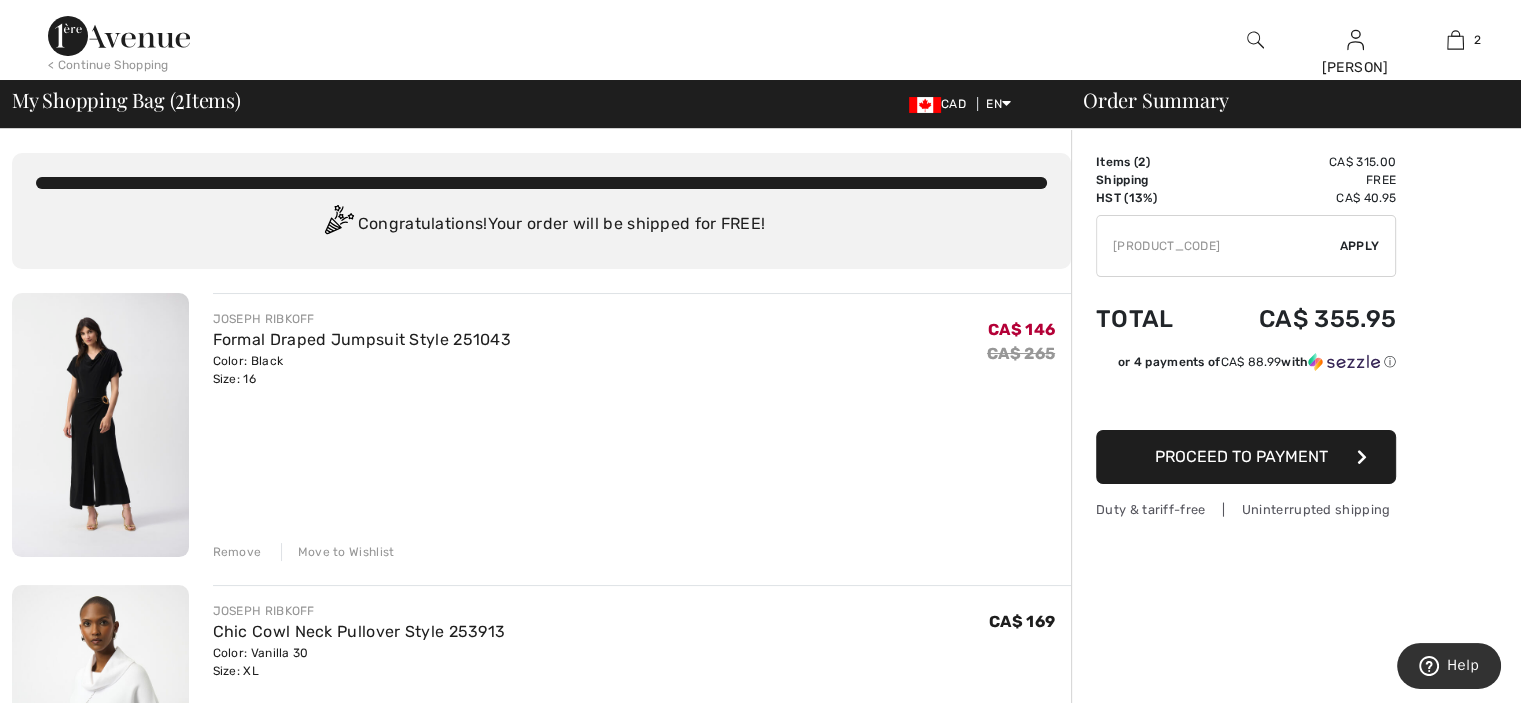 click on "Apply" at bounding box center [1360, 246] 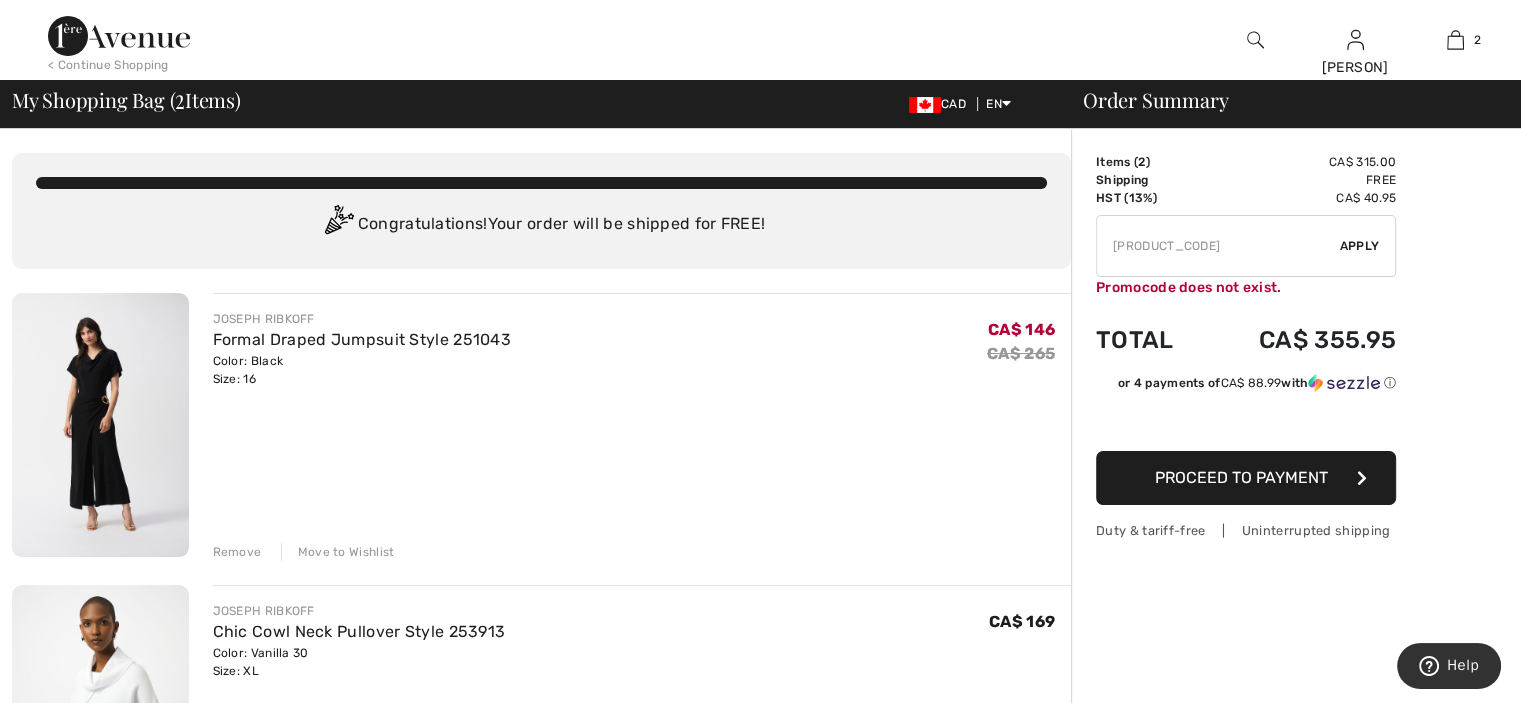 click at bounding box center [1218, 246] 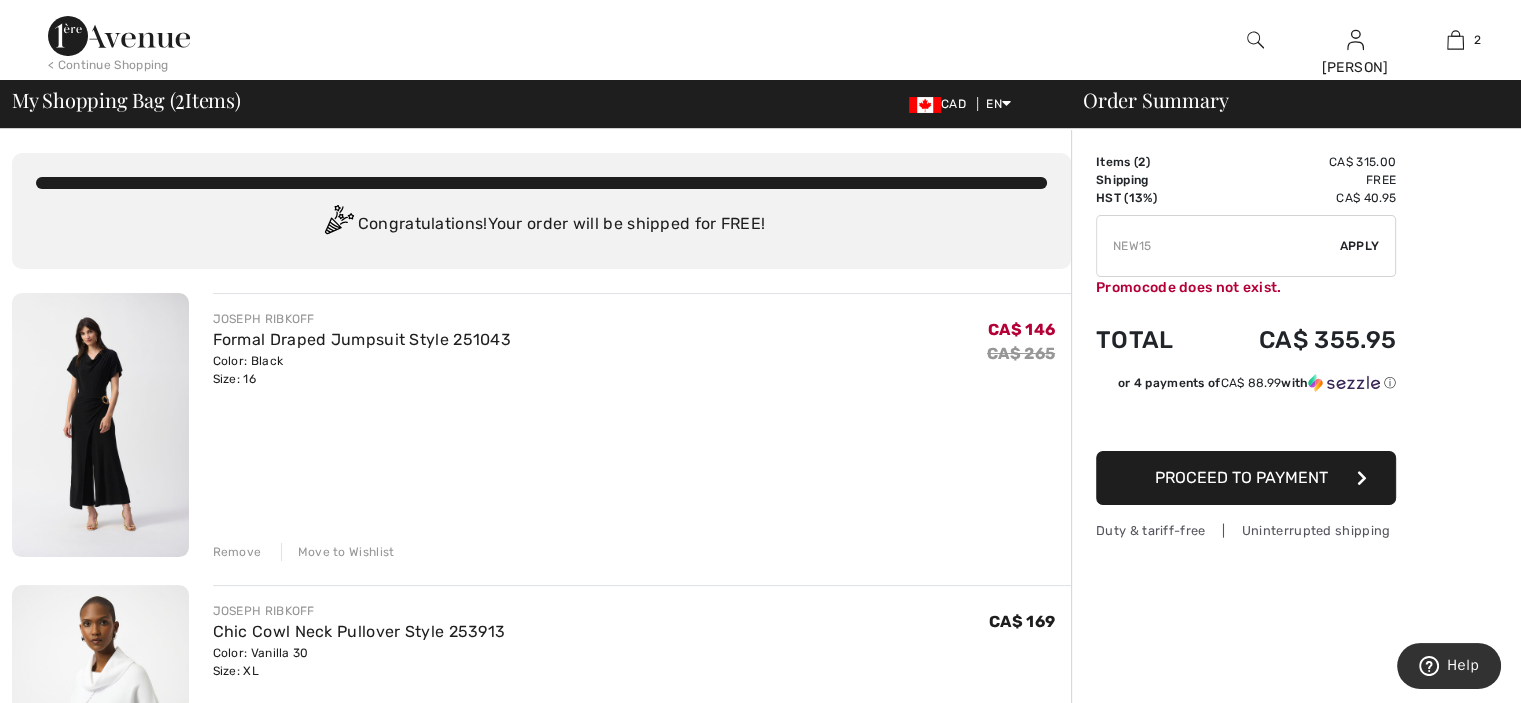 type on "NEW15" 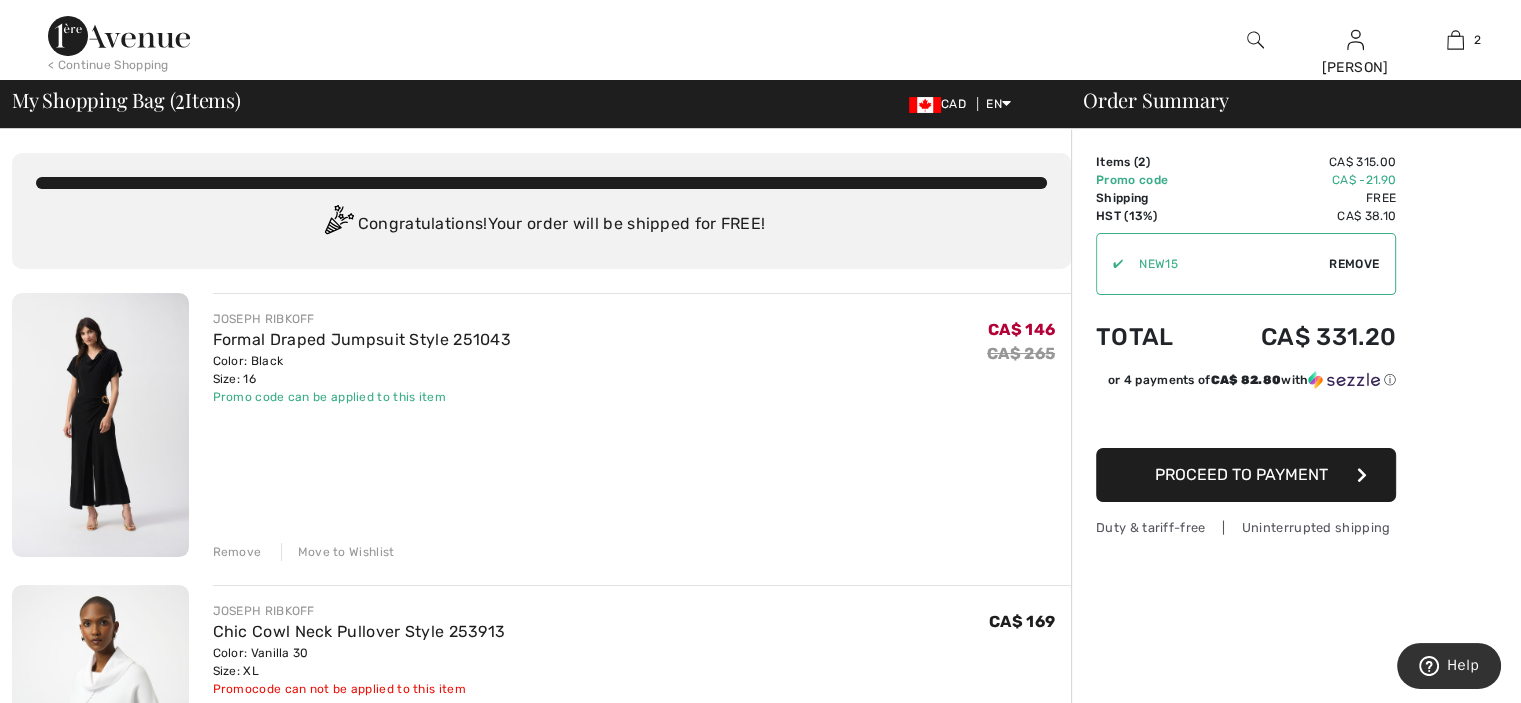 click on "Proceed to Payment" at bounding box center (1241, 474) 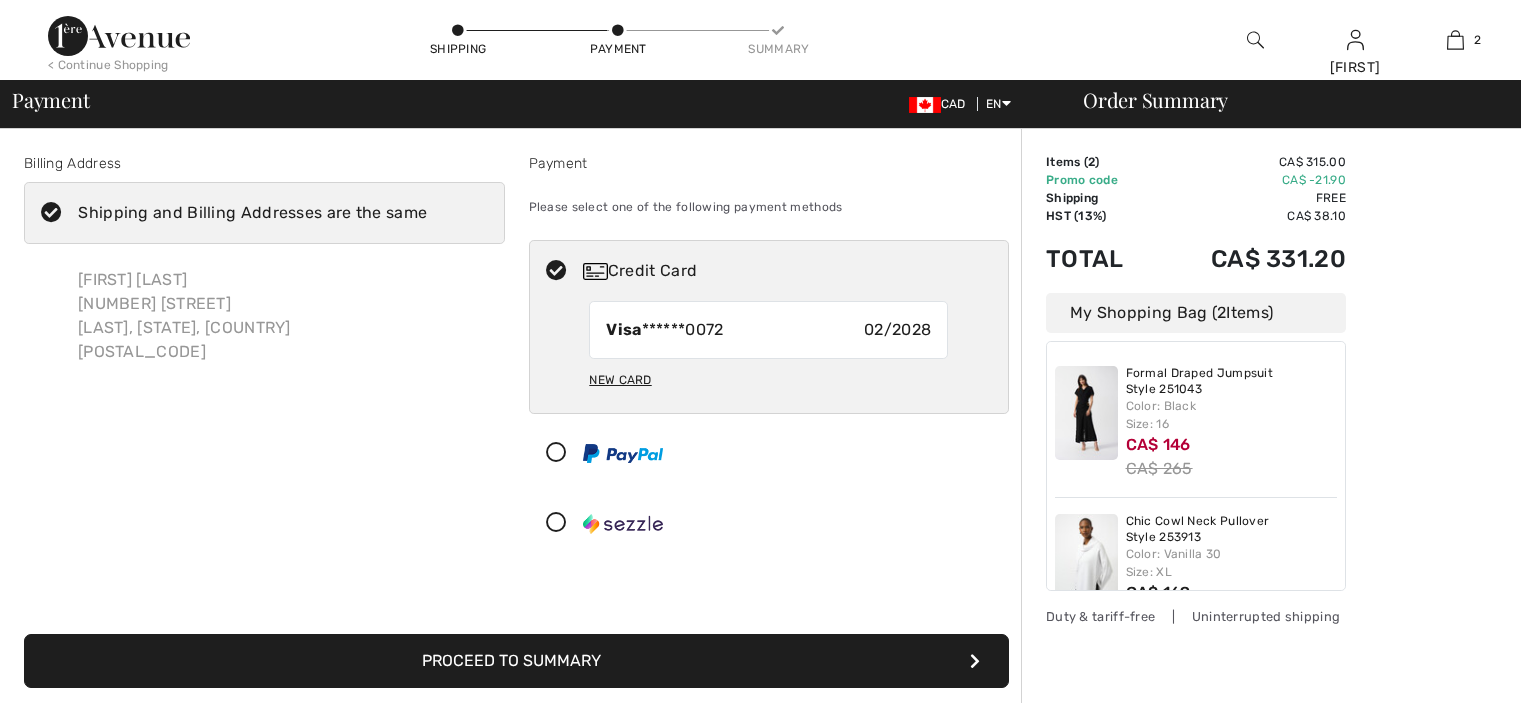 scroll, scrollTop: 0, scrollLeft: 0, axis: both 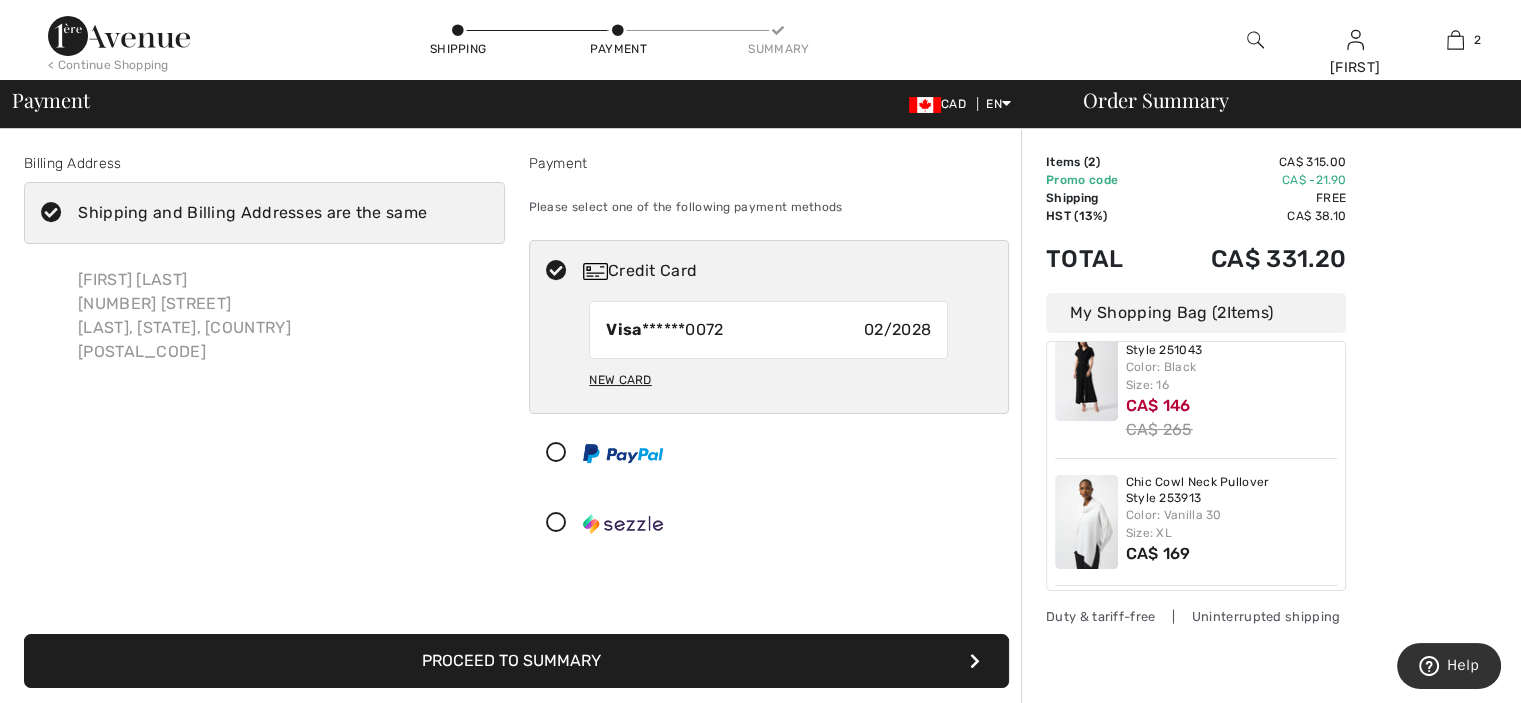 click on "Visa  ******0072
02/2028" at bounding box center [768, 330] 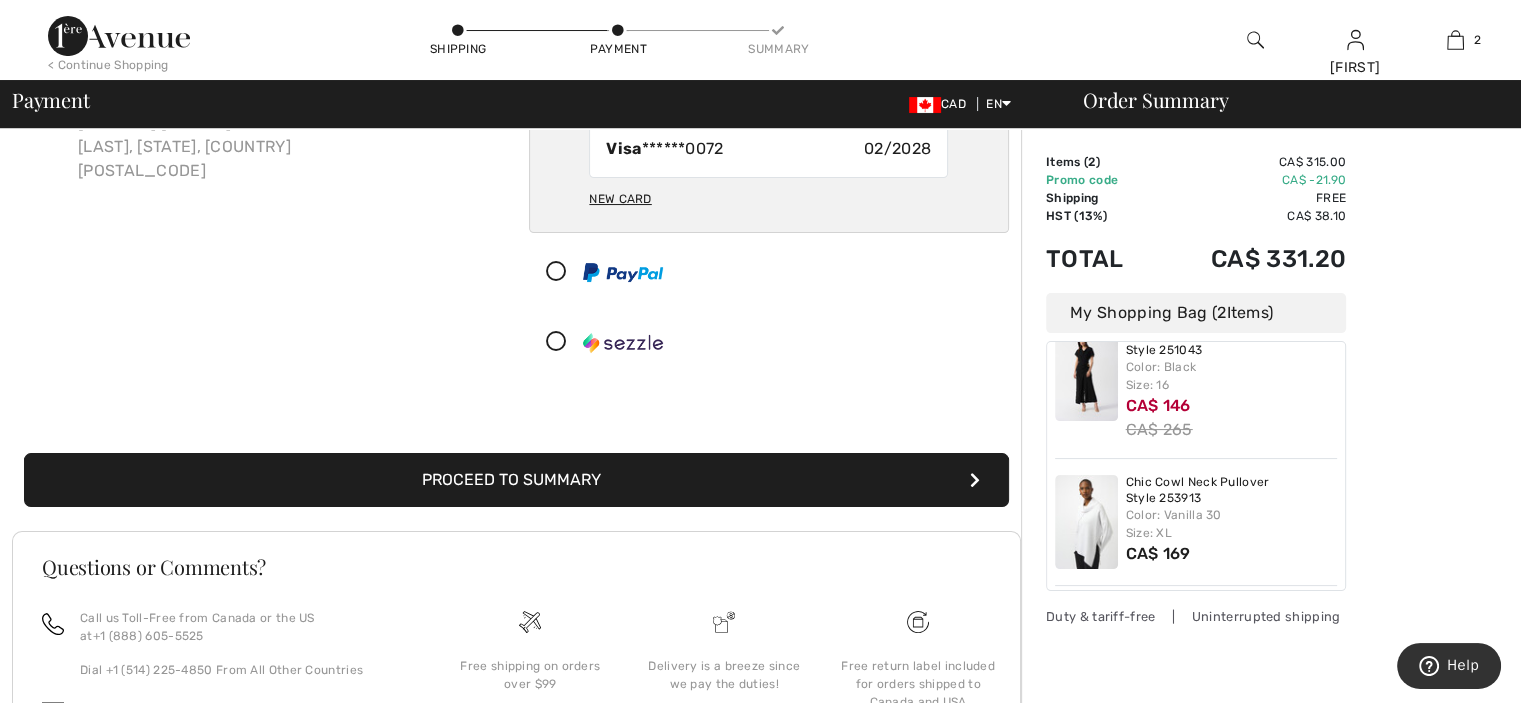 scroll, scrollTop: 138, scrollLeft: 0, axis: vertical 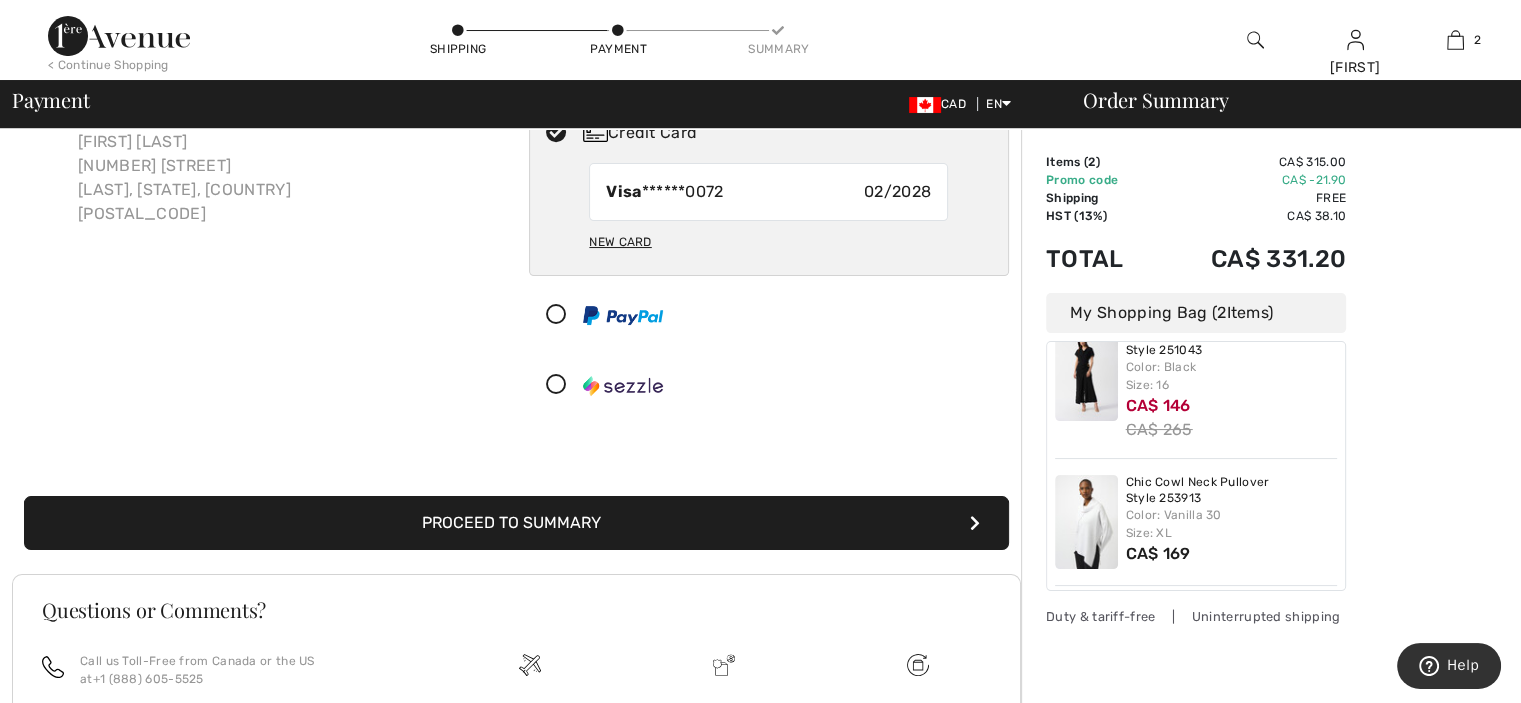 click on "Proceed to Summary" at bounding box center (516, 523) 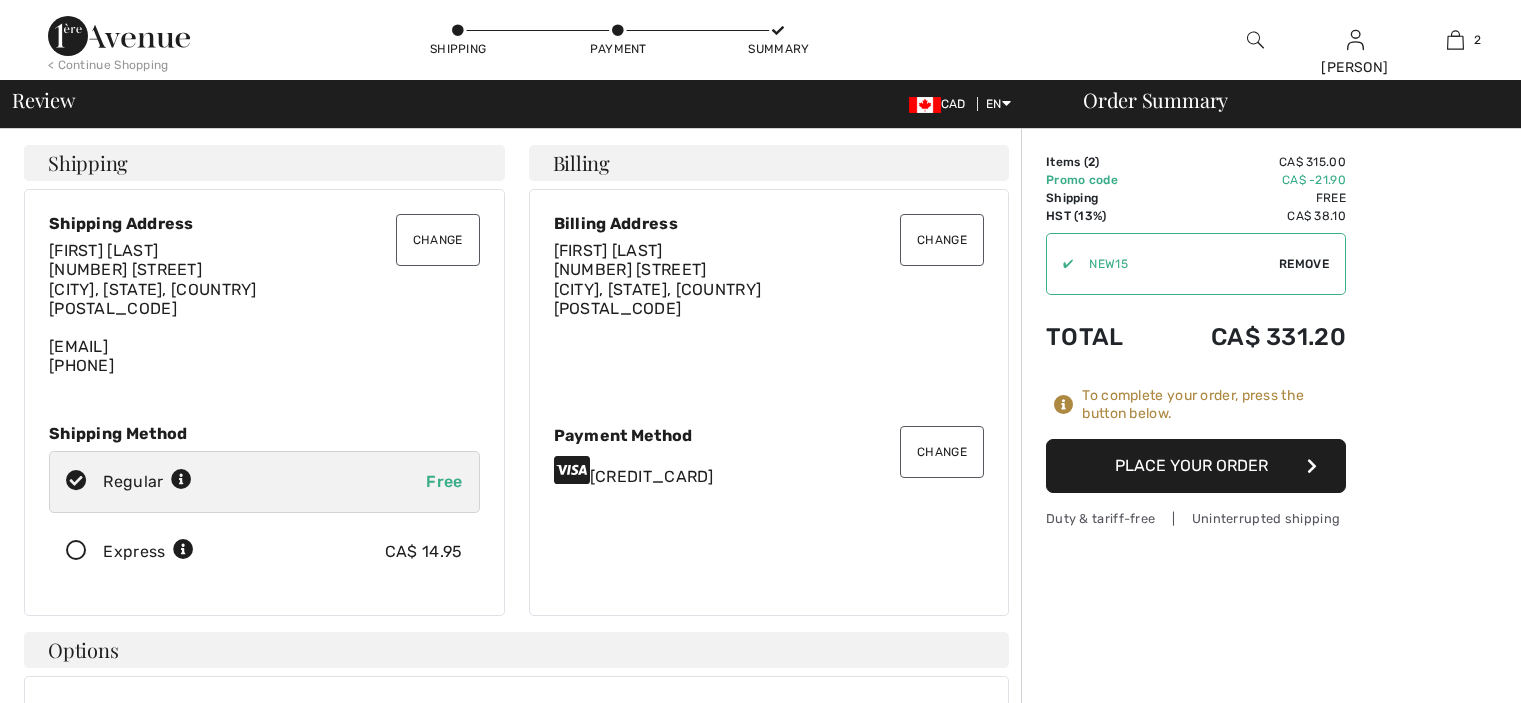 scroll, scrollTop: 0, scrollLeft: 0, axis: both 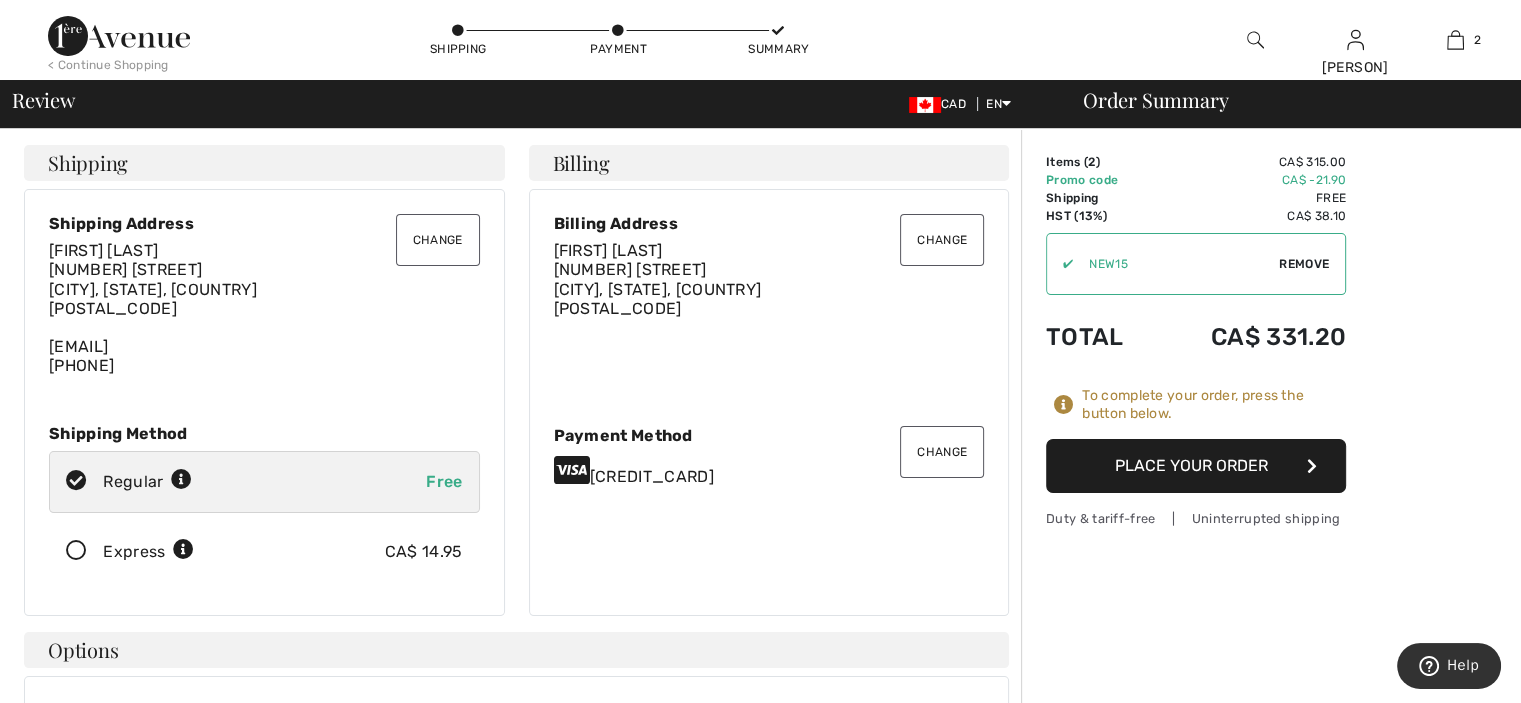 click on "Place Your Order" at bounding box center [1196, 466] 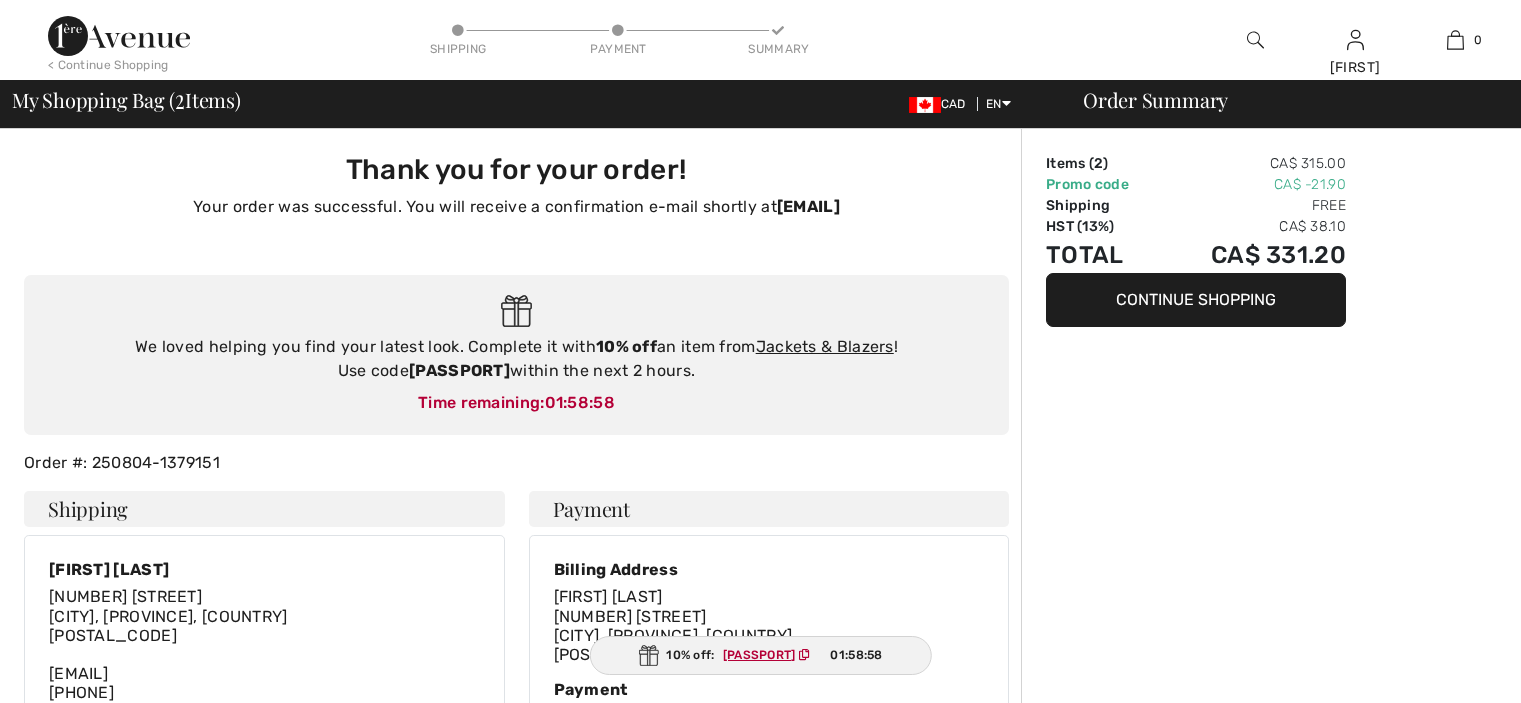 scroll, scrollTop: 0, scrollLeft: 0, axis: both 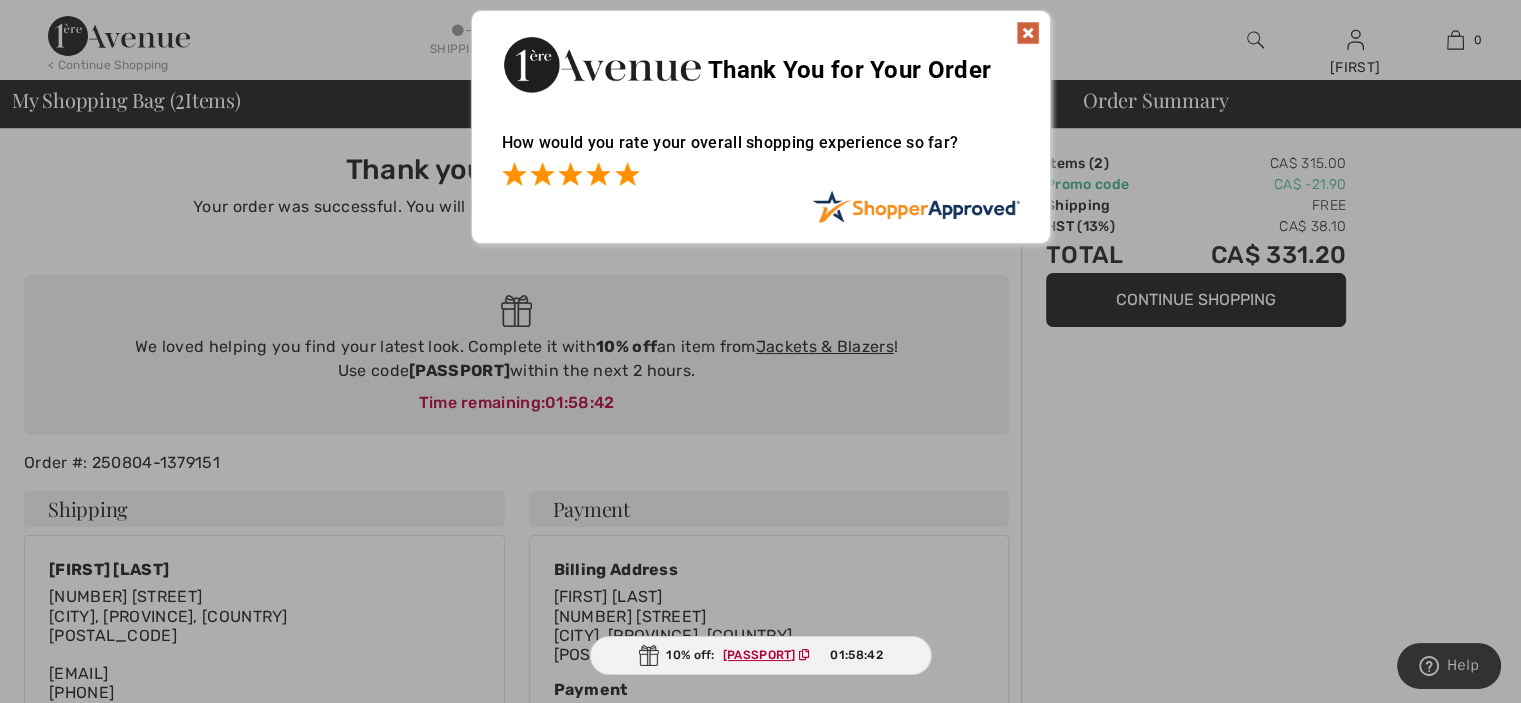 click at bounding box center [627, 174] 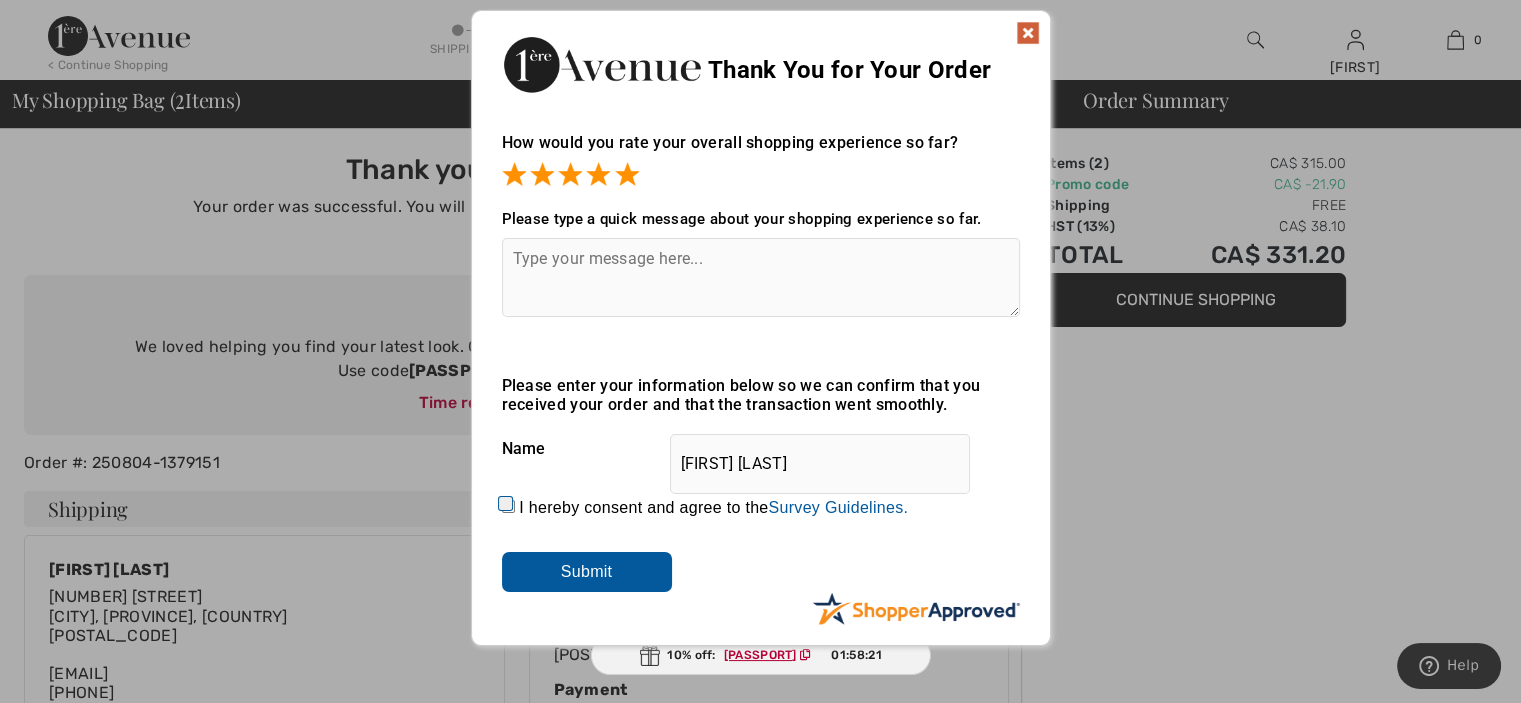 click at bounding box center [1028, 33] 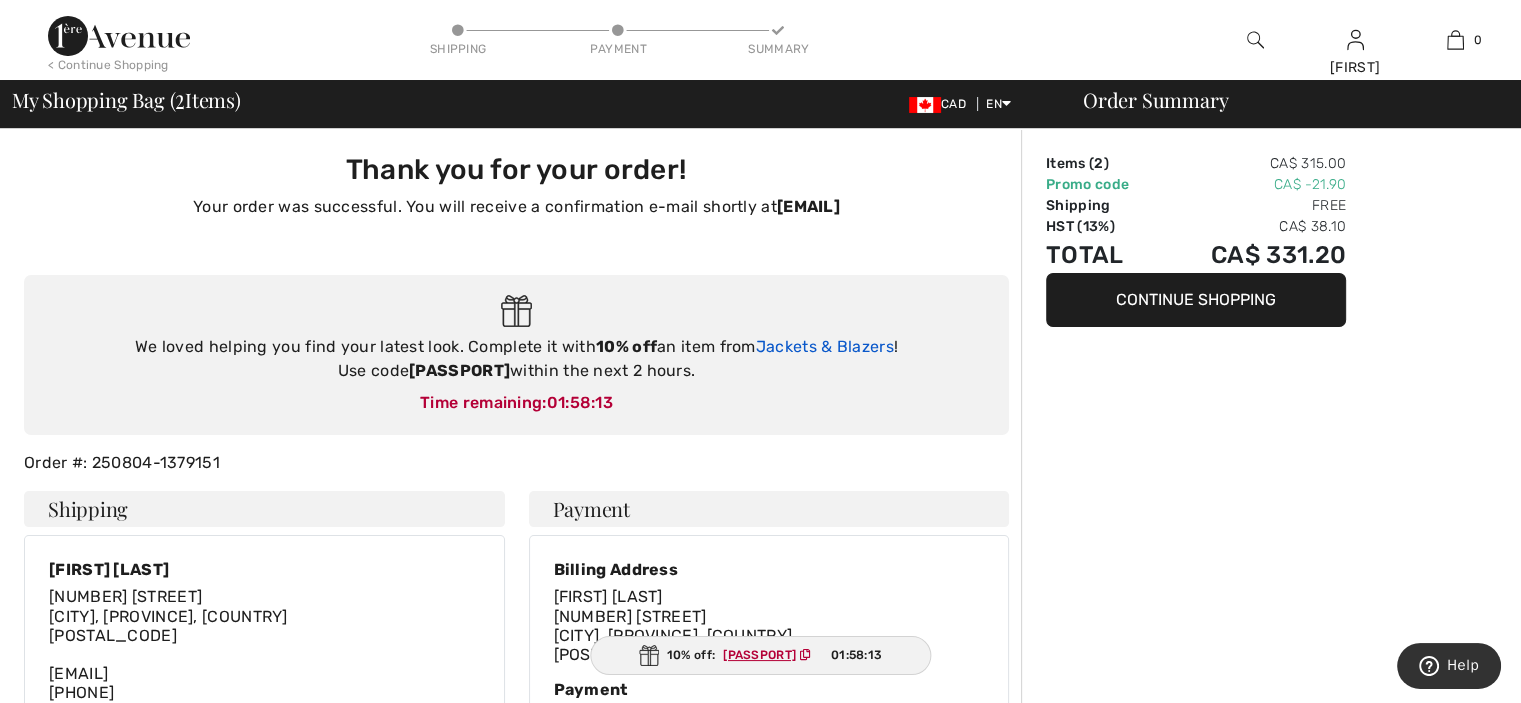 click on "Jackets & Blazers" at bounding box center (825, 346) 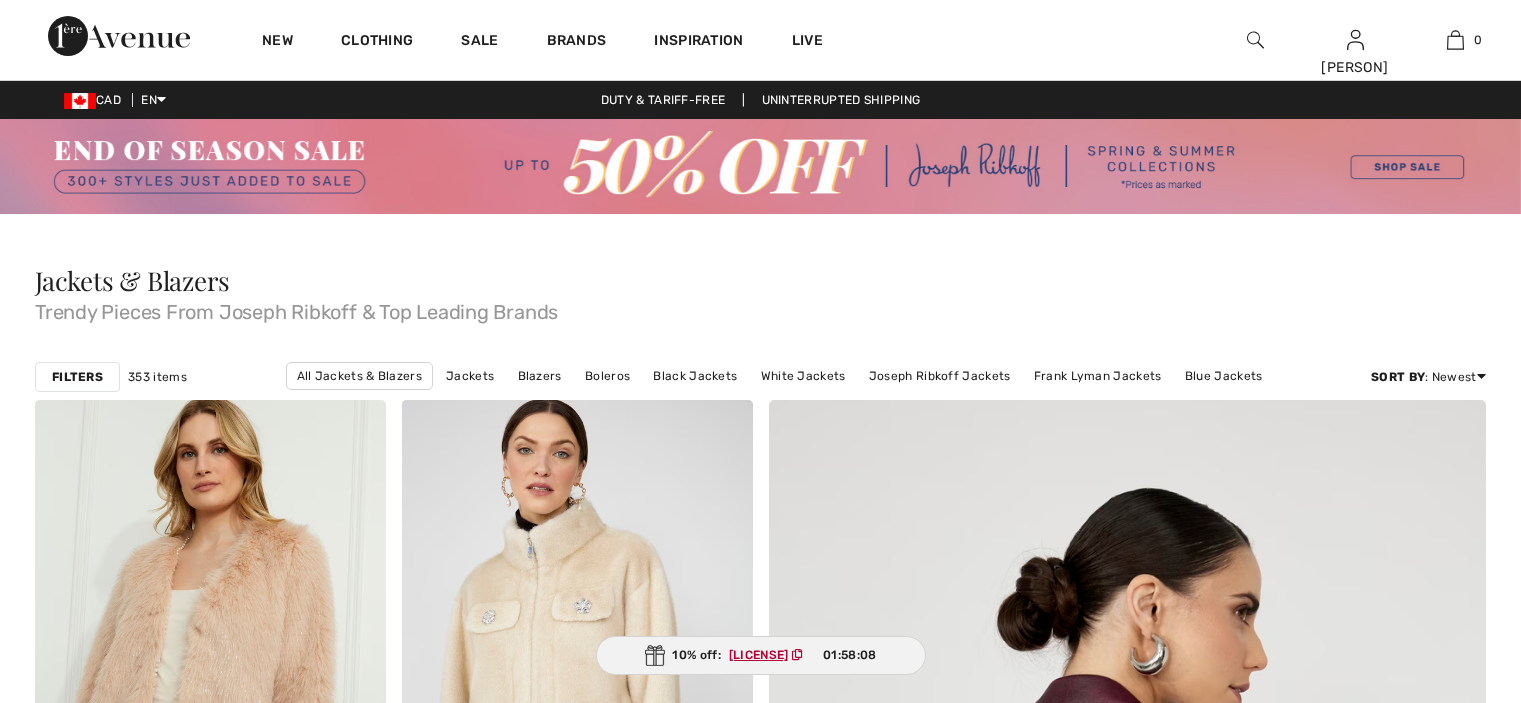 scroll, scrollTop: 300, scrollLeft: 0, axis: vertical 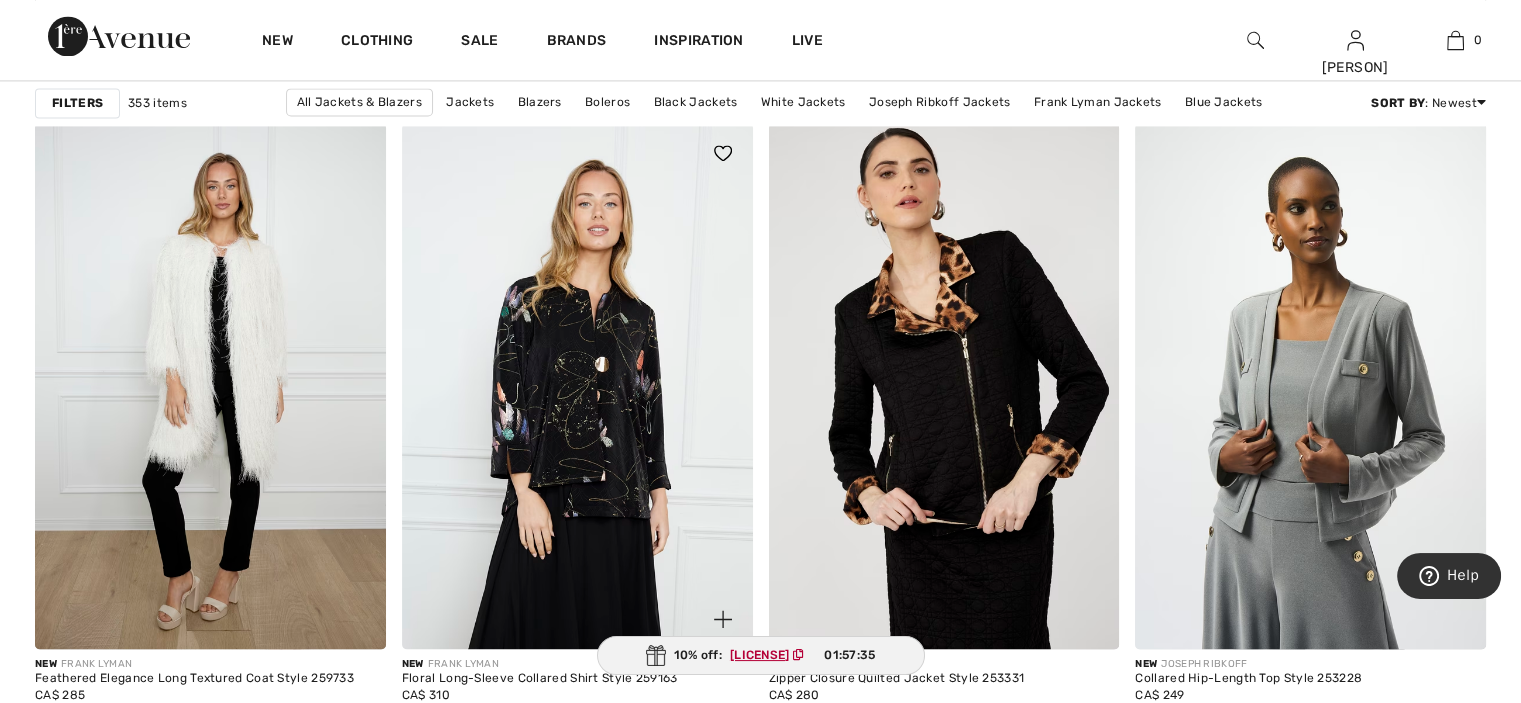 click at bounding box center [577, 386] 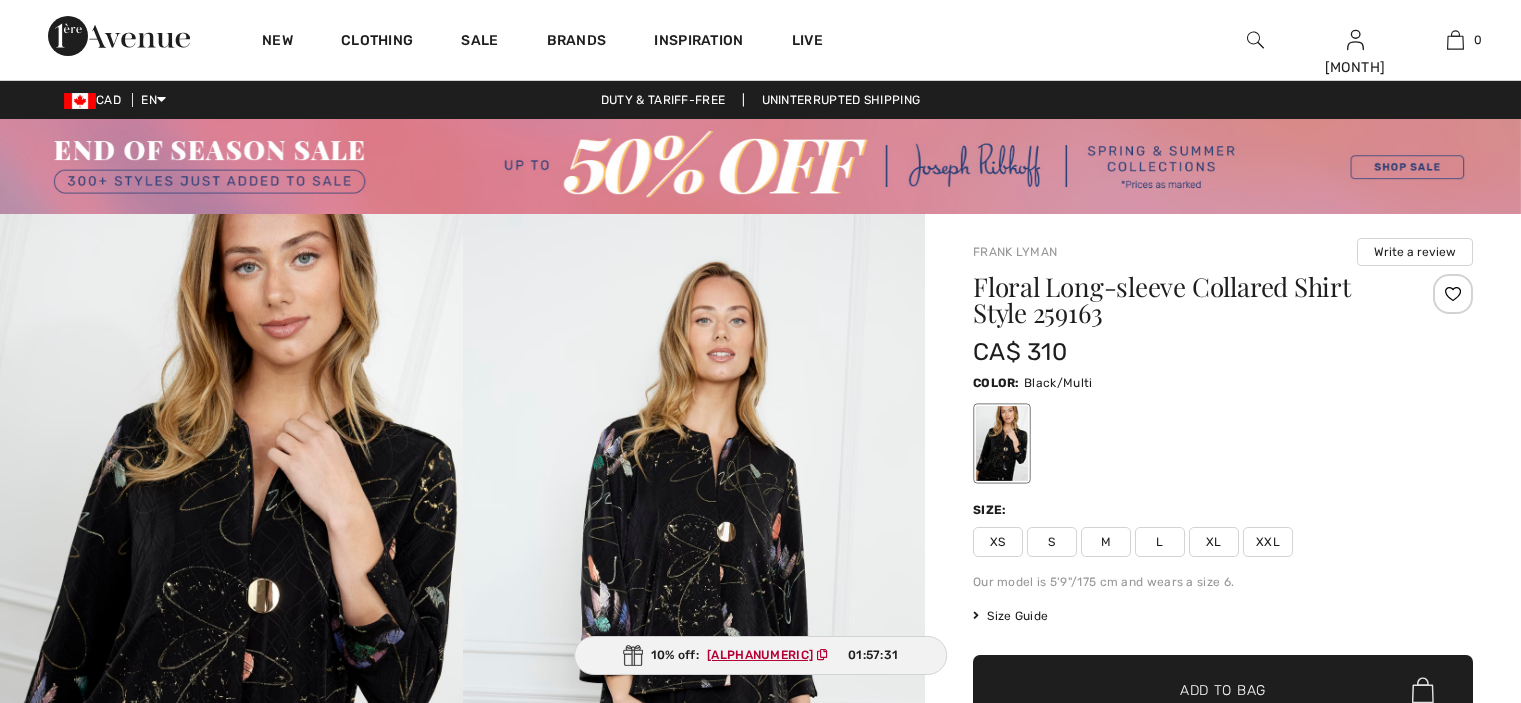 scroll, scrollTop: 0, scrollLeft: 0, axis: both 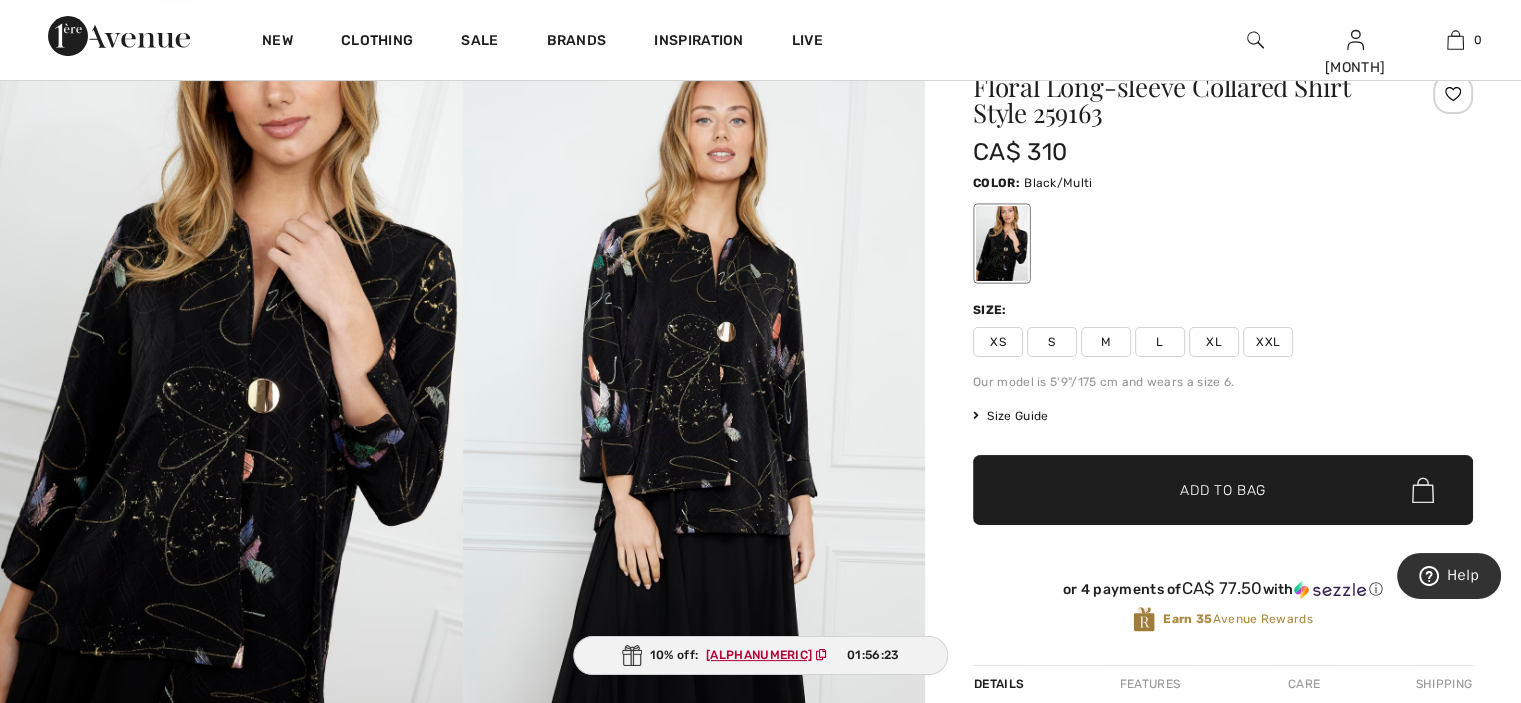 click at bounding box center (694, 361) 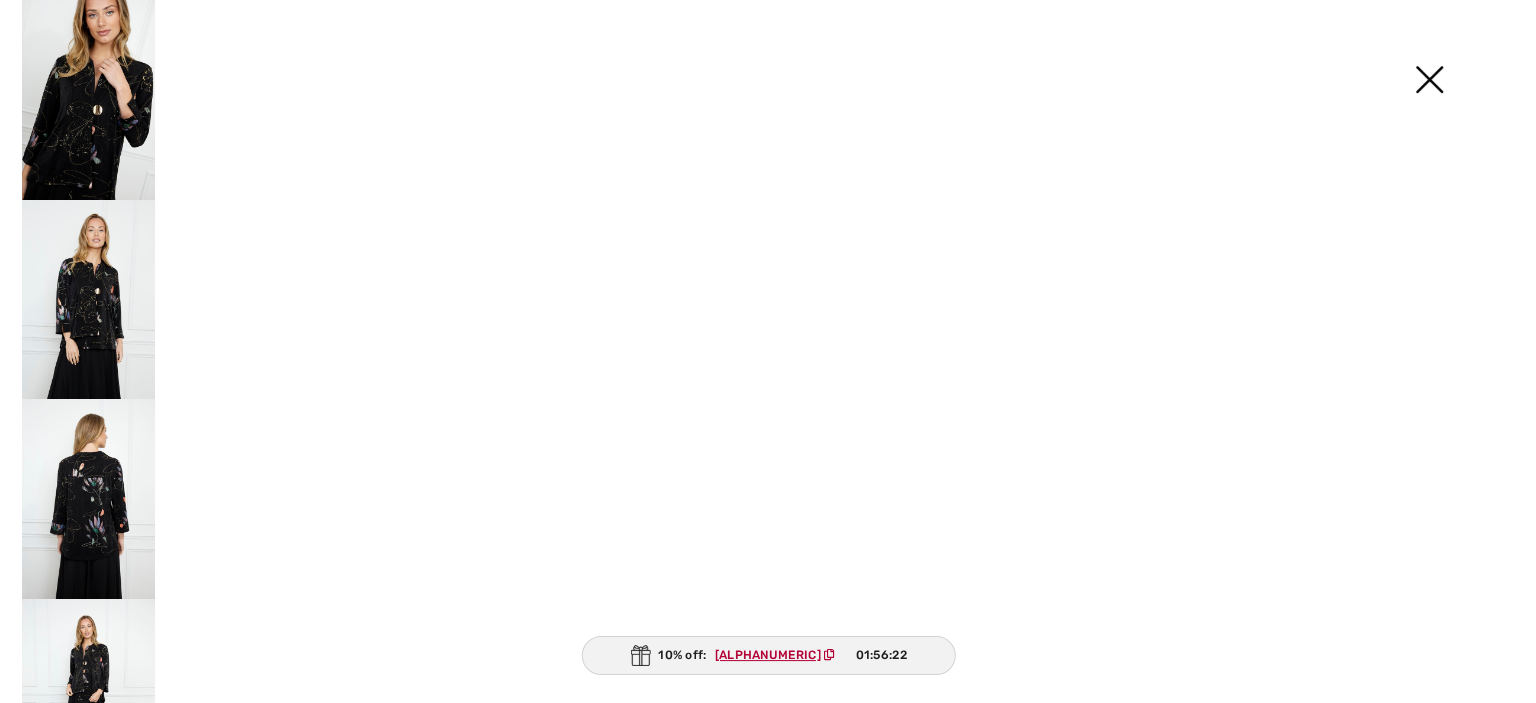 scroll, scrollTop: 201, scrollLeft: 0, axis: vertical 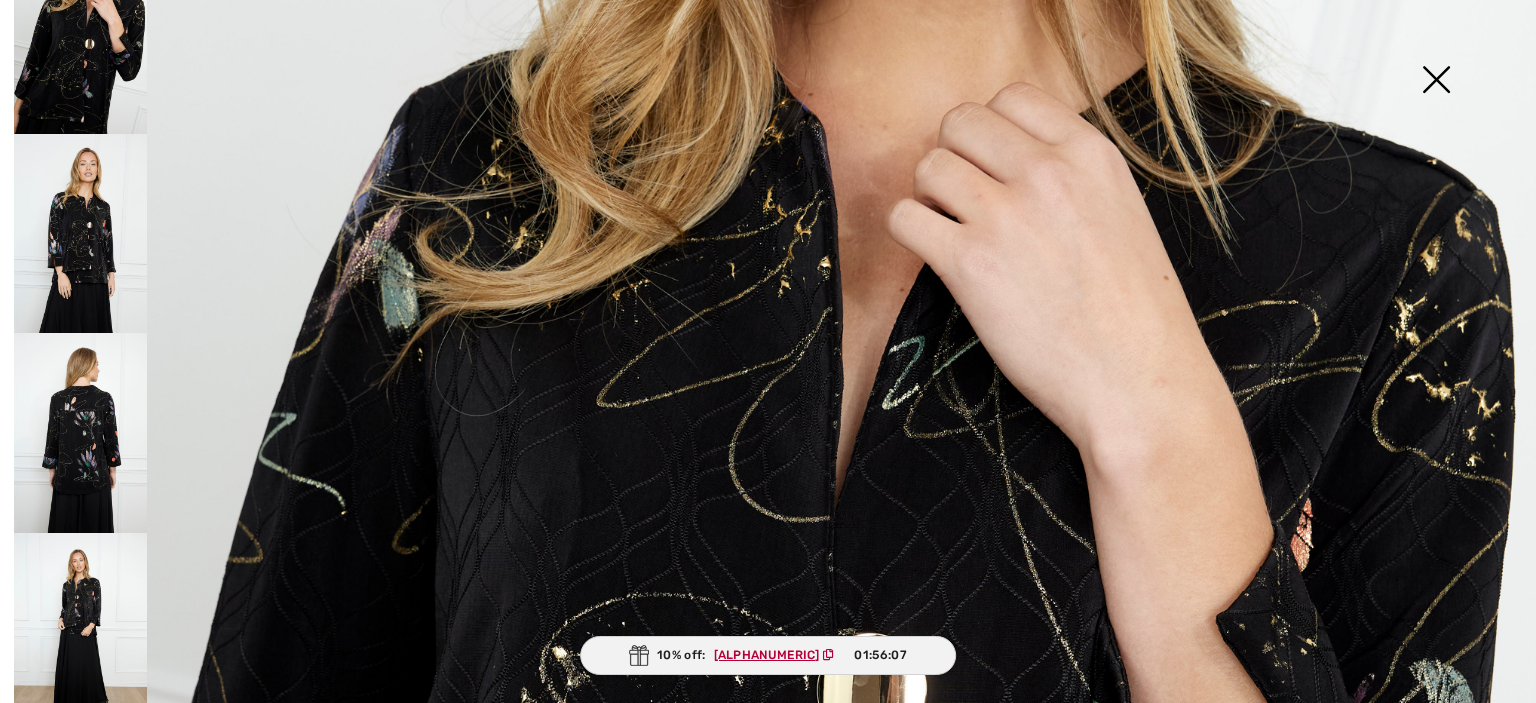 click at bounding box center (80, 433) 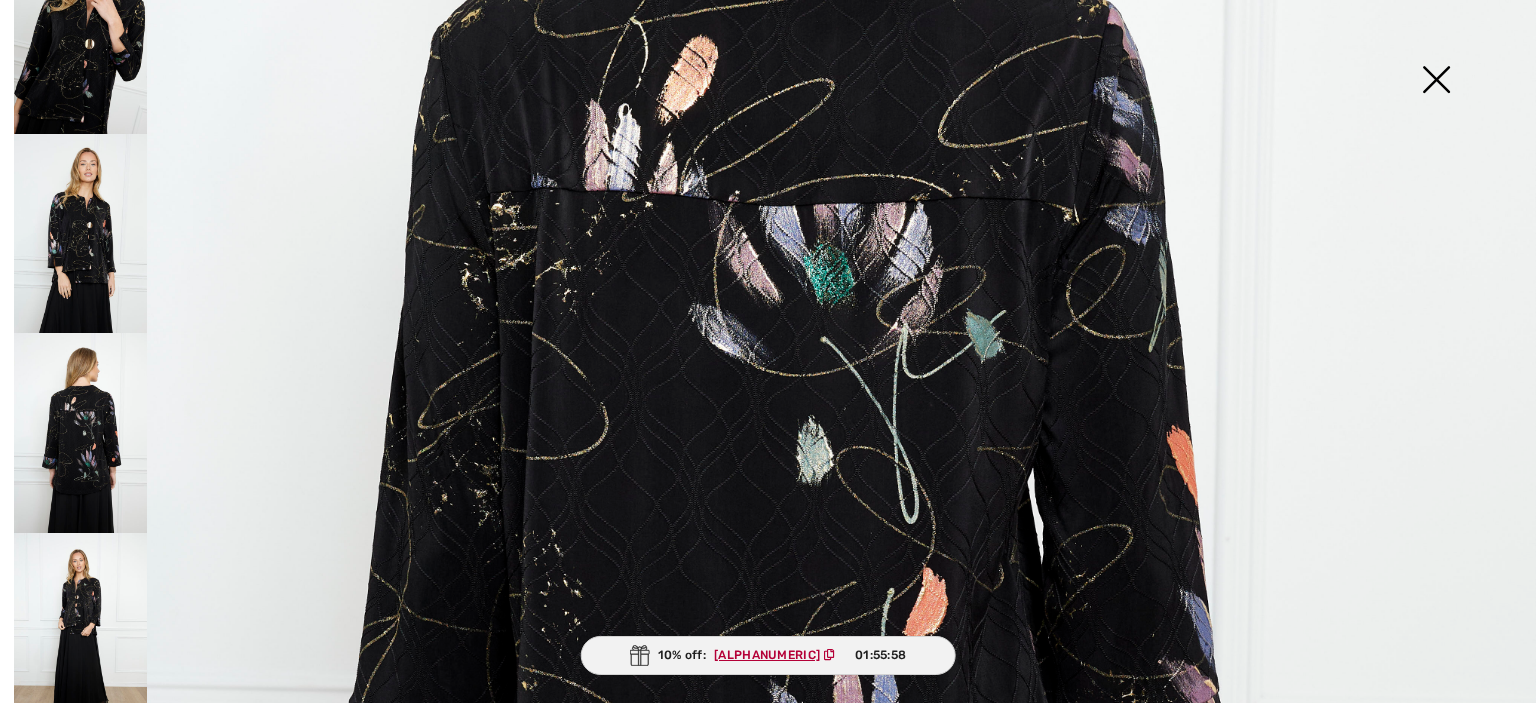 scroll, scrollTop: 577, scrollLeft: 0, axis: vertical 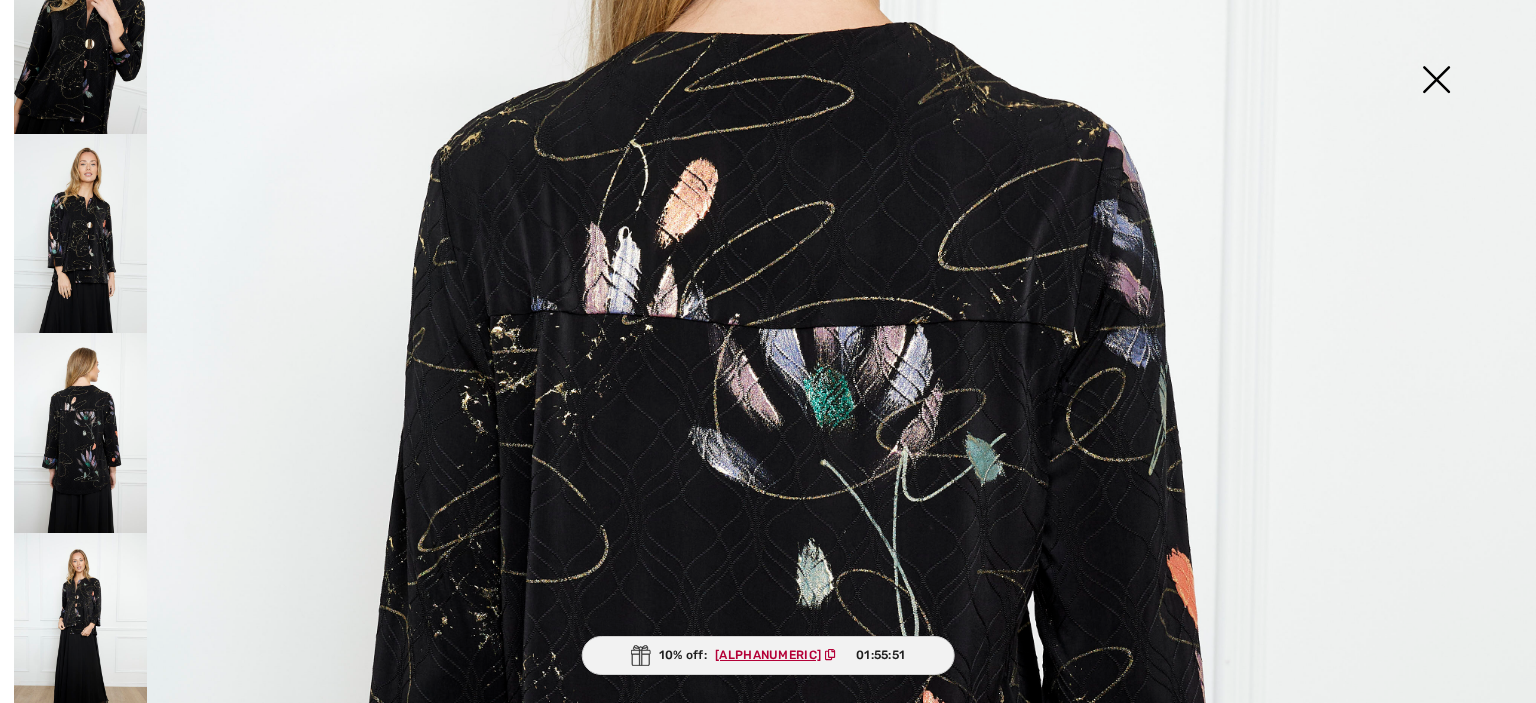 click at bounding box center [80, 234] 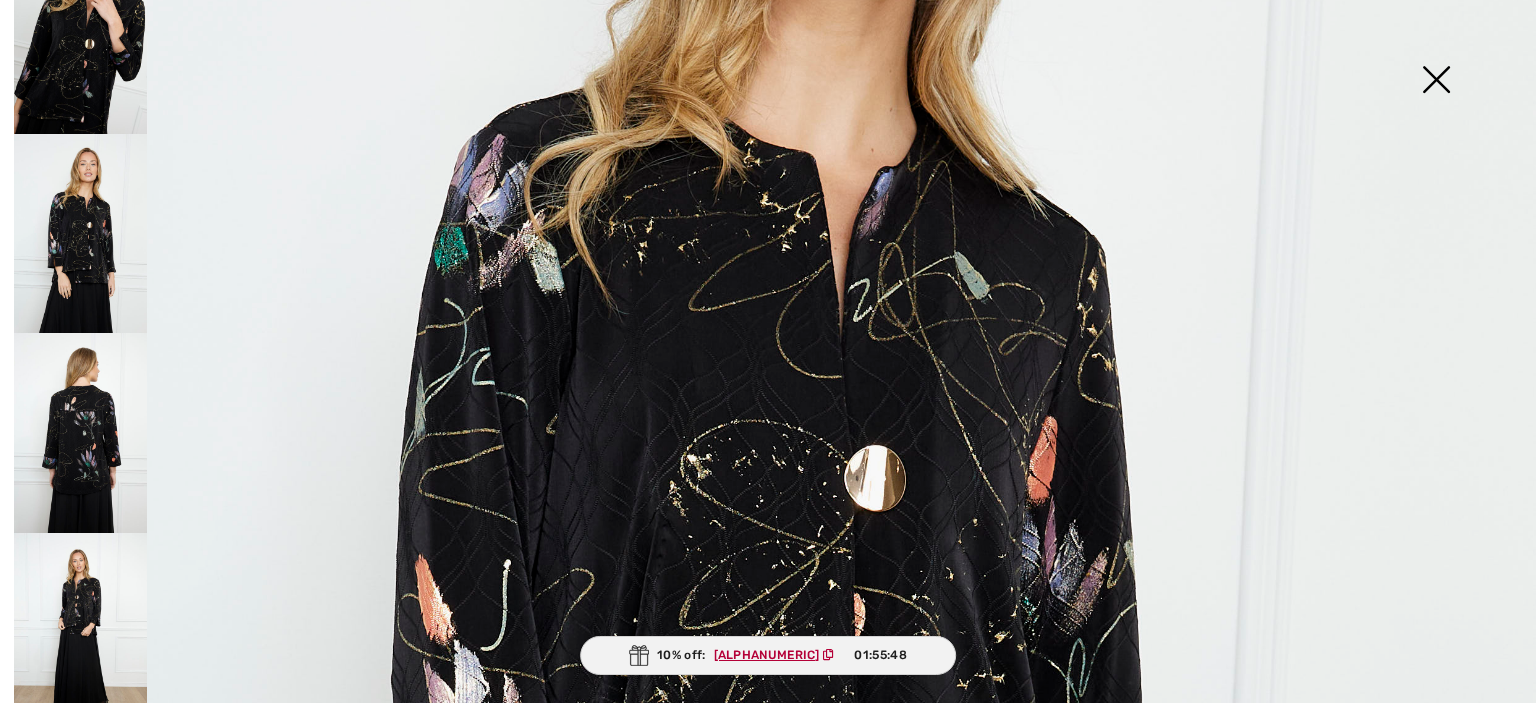click at bounding box center (80, 633) 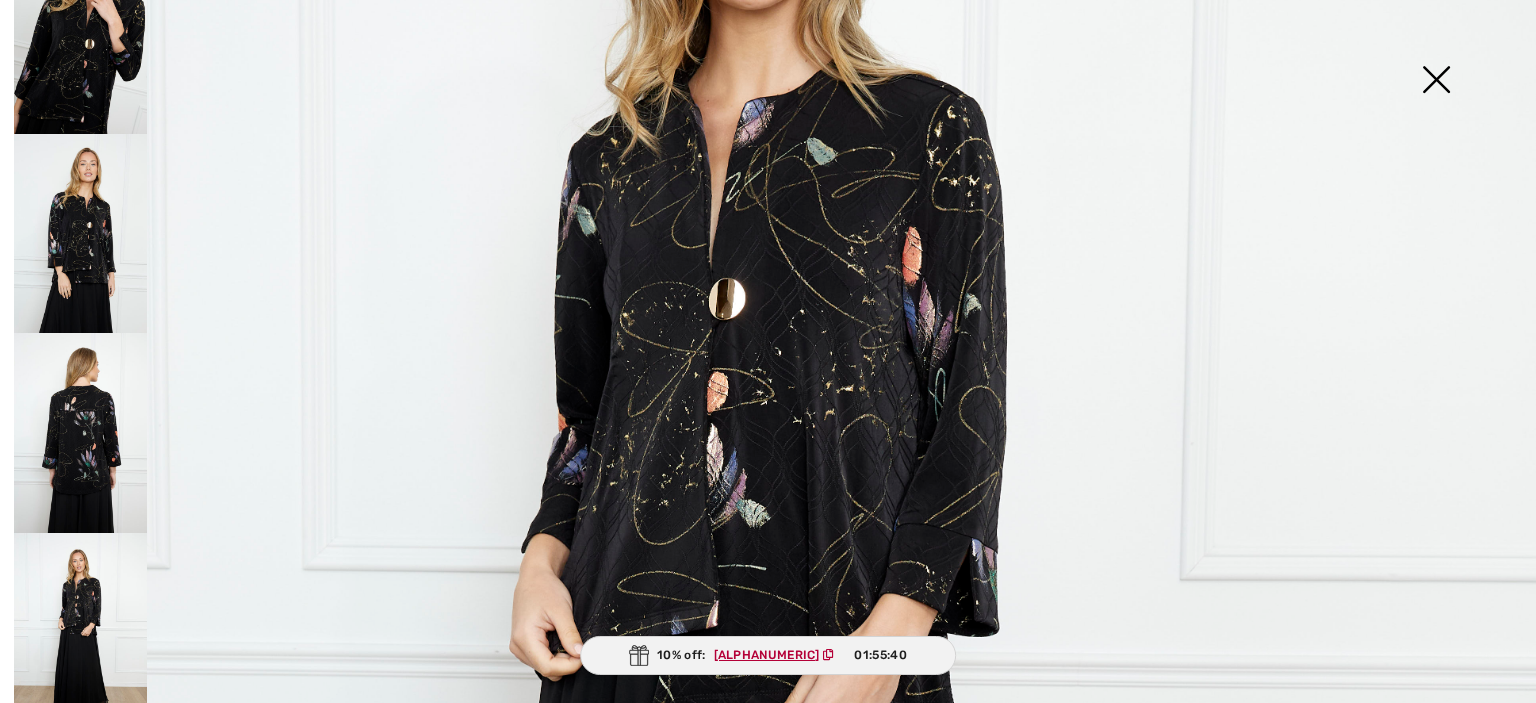 scroll, scrollTop: 477, scrollLeft: 0, axis: vertical 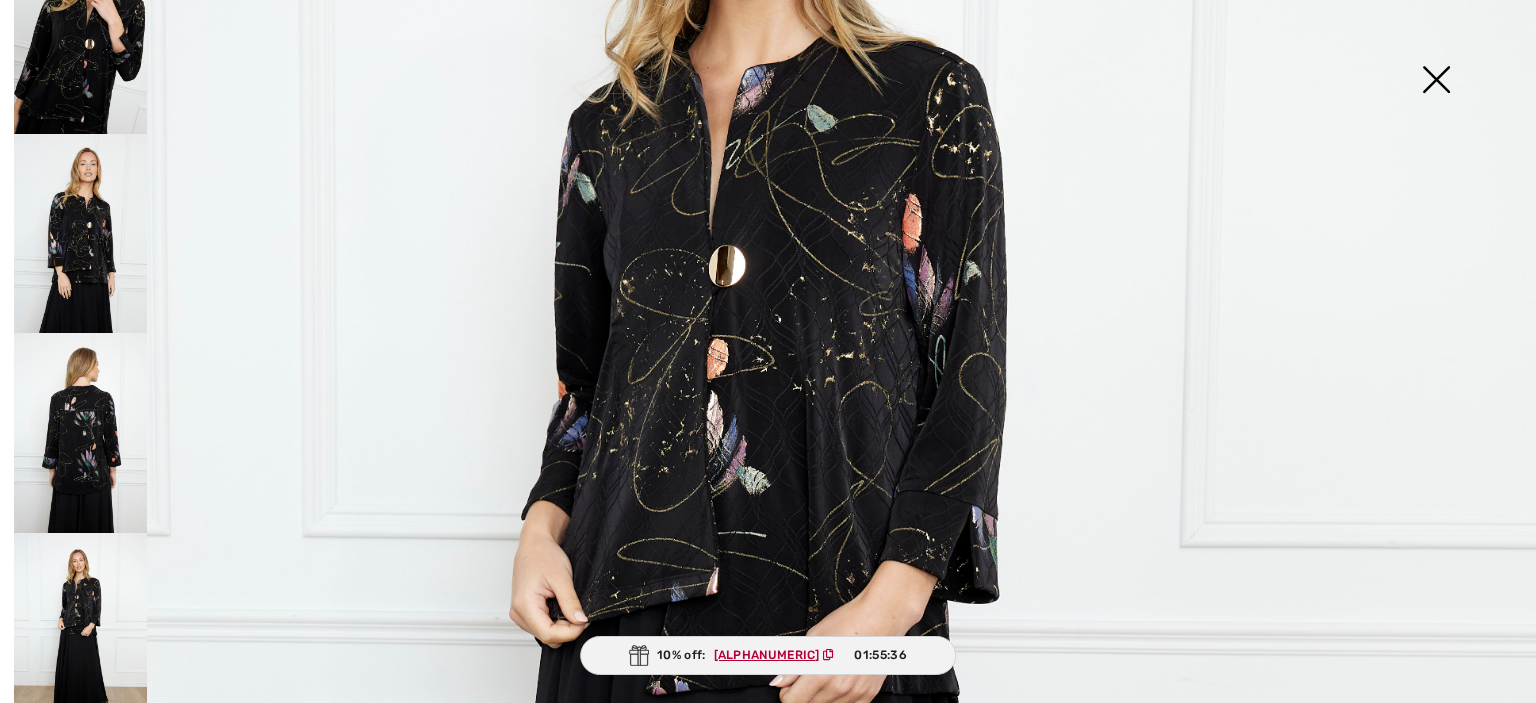 click at bounding box center (80, 34) 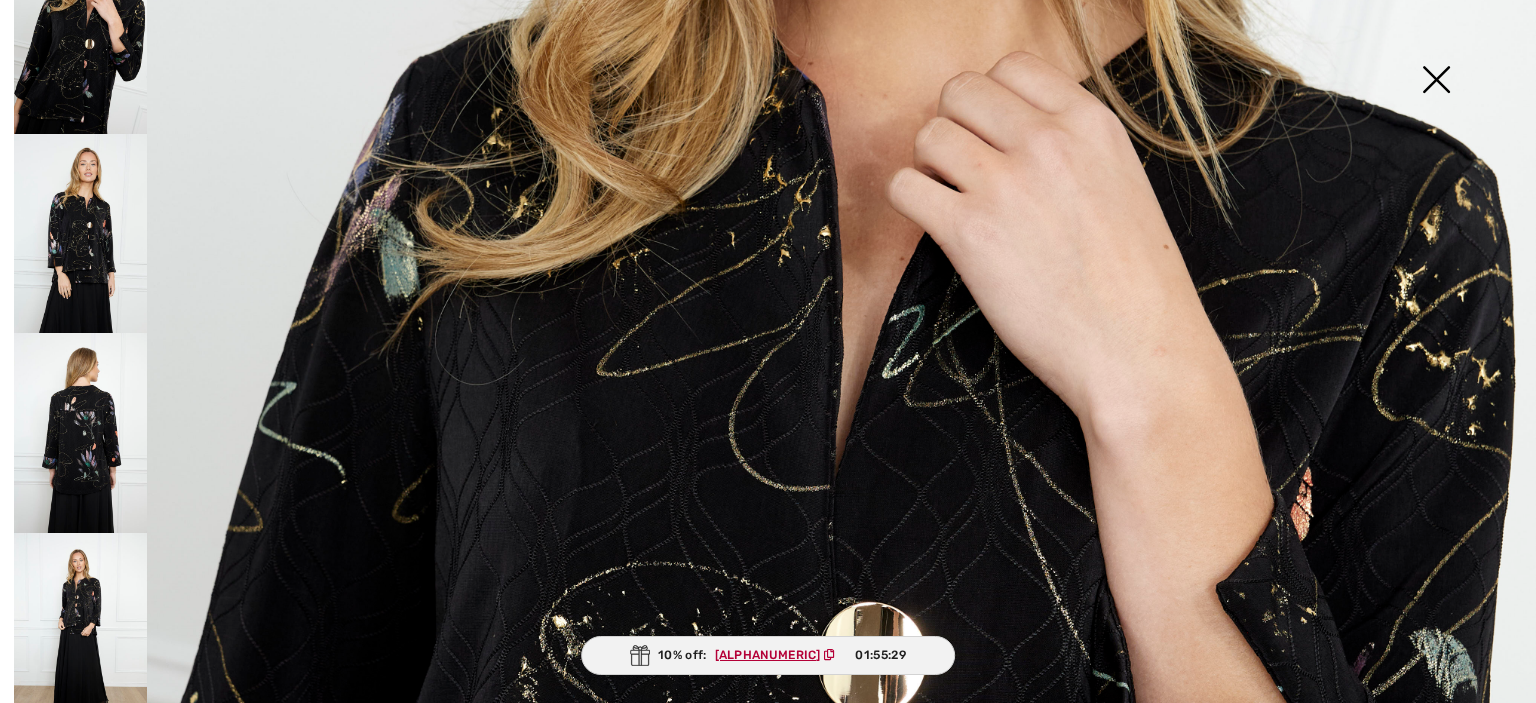 scroll, scrollTop: 277, scrollLeft: 0, axis: vertical 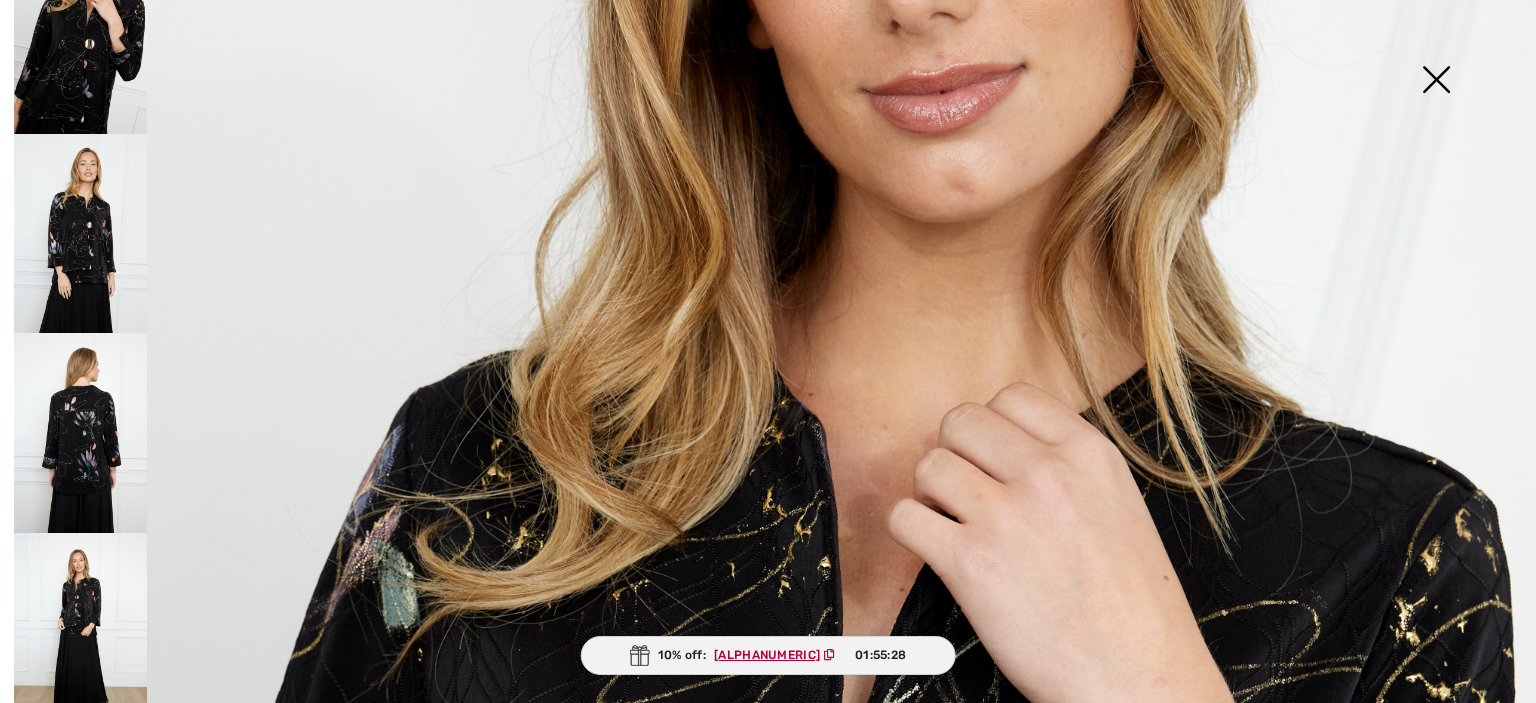 click at bounding box center [1436, 81] 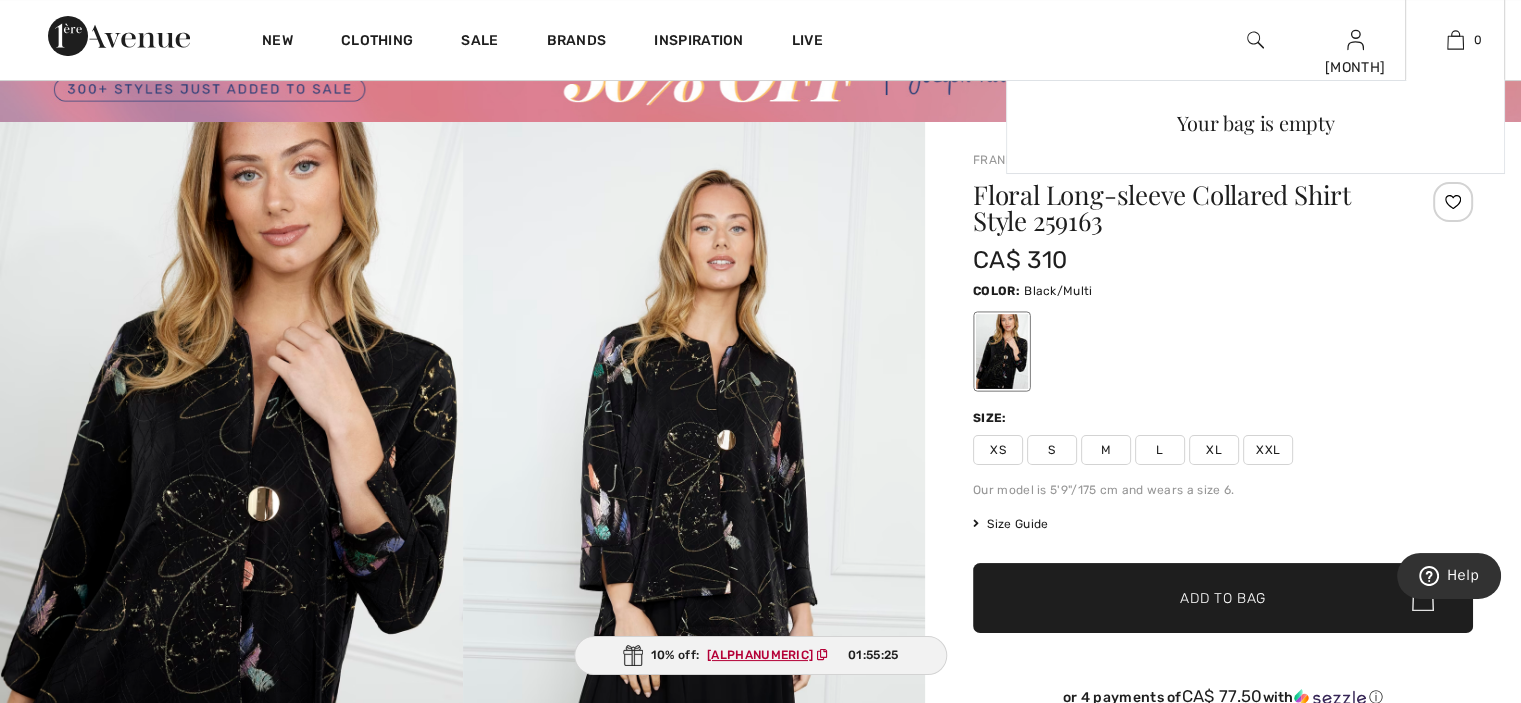 scroll, scrollTop: 0, scrollLeft: 0, axis: both 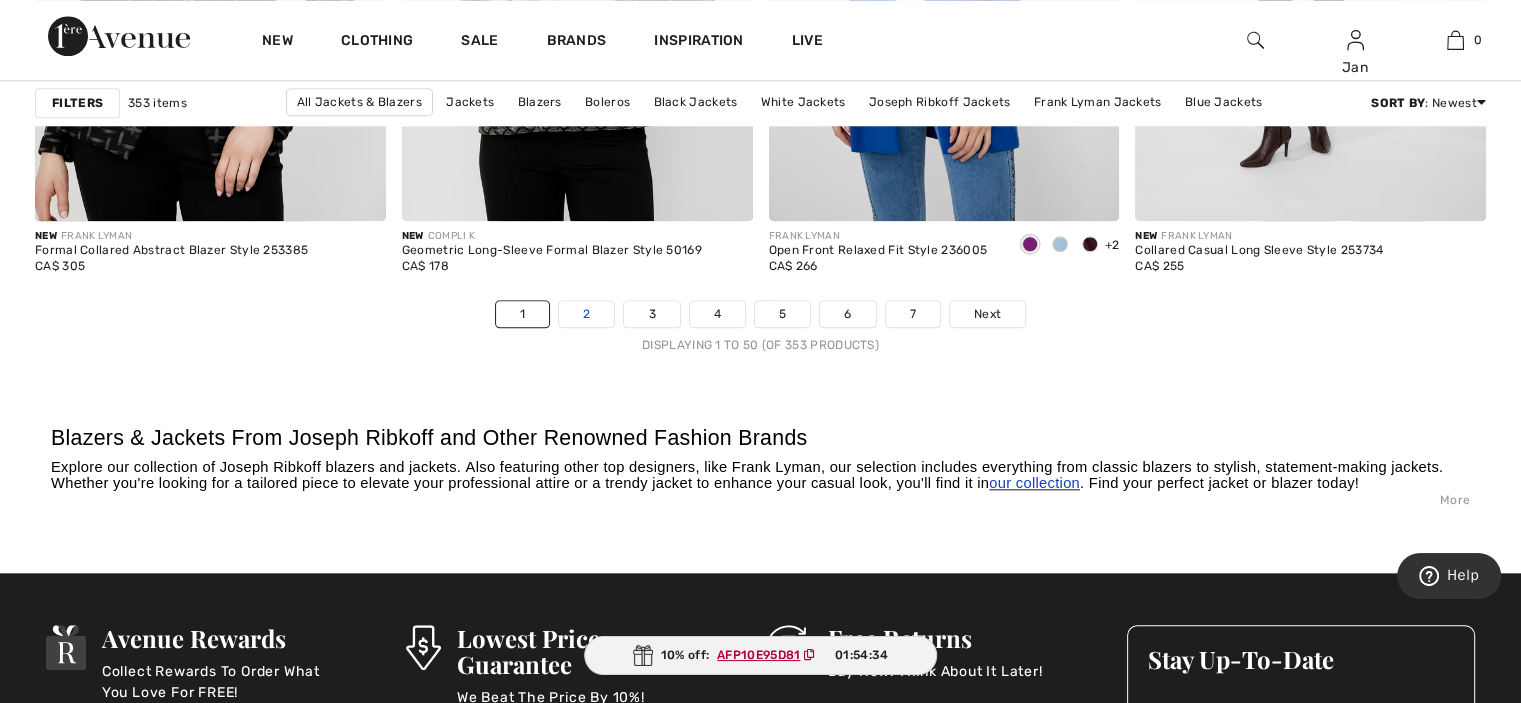 click on "2" at bounding box center (586, 314) 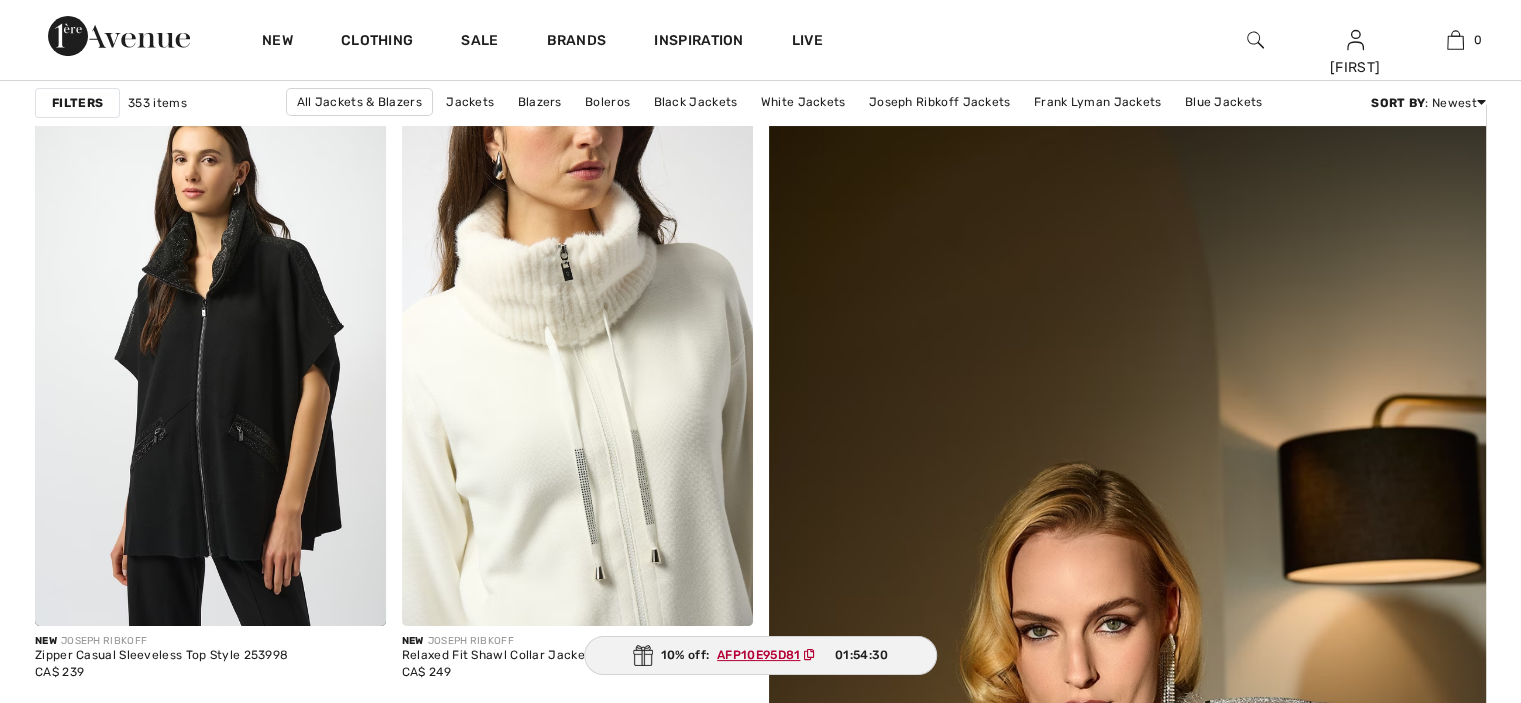 scroll, scrollTop: 300, scrollLeft: 0, axis: vertical 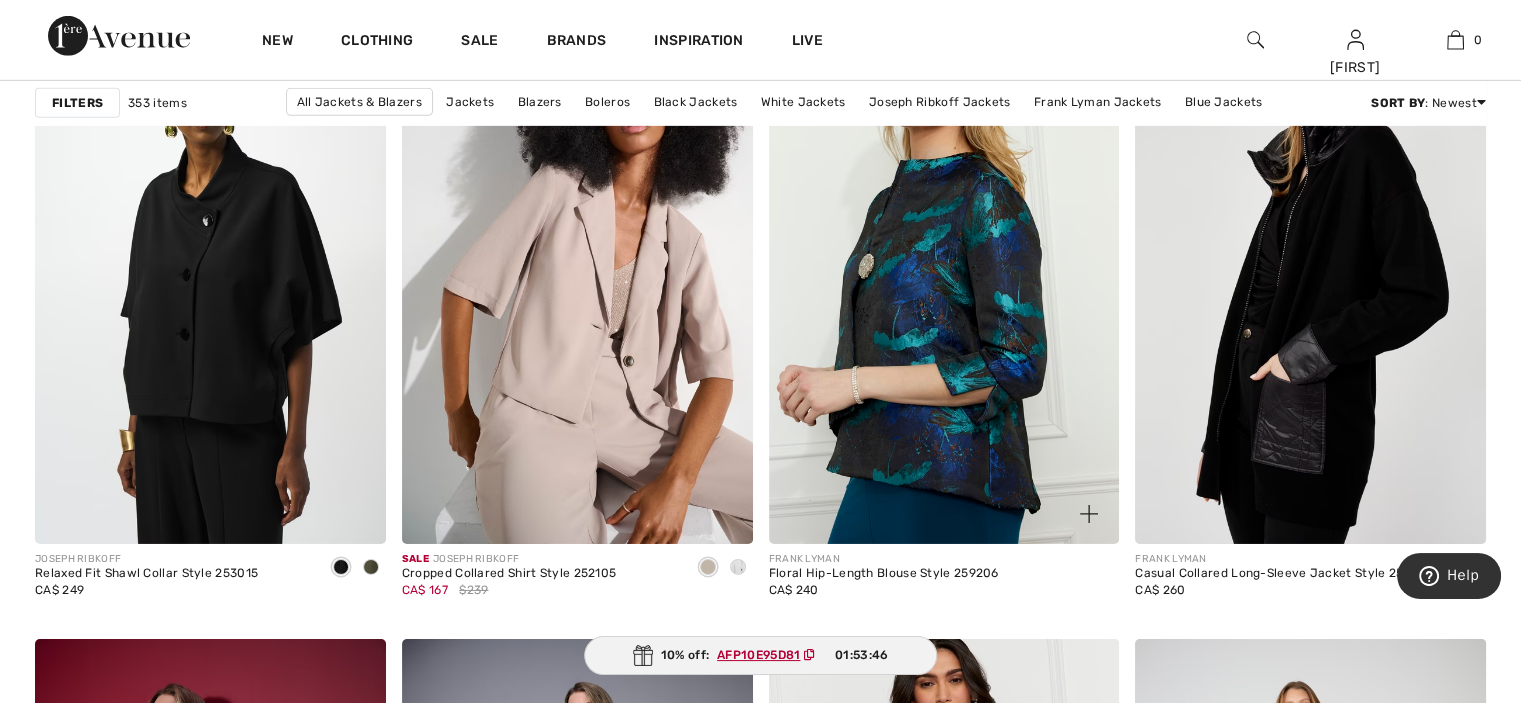 click at bounding box center (944, 281) 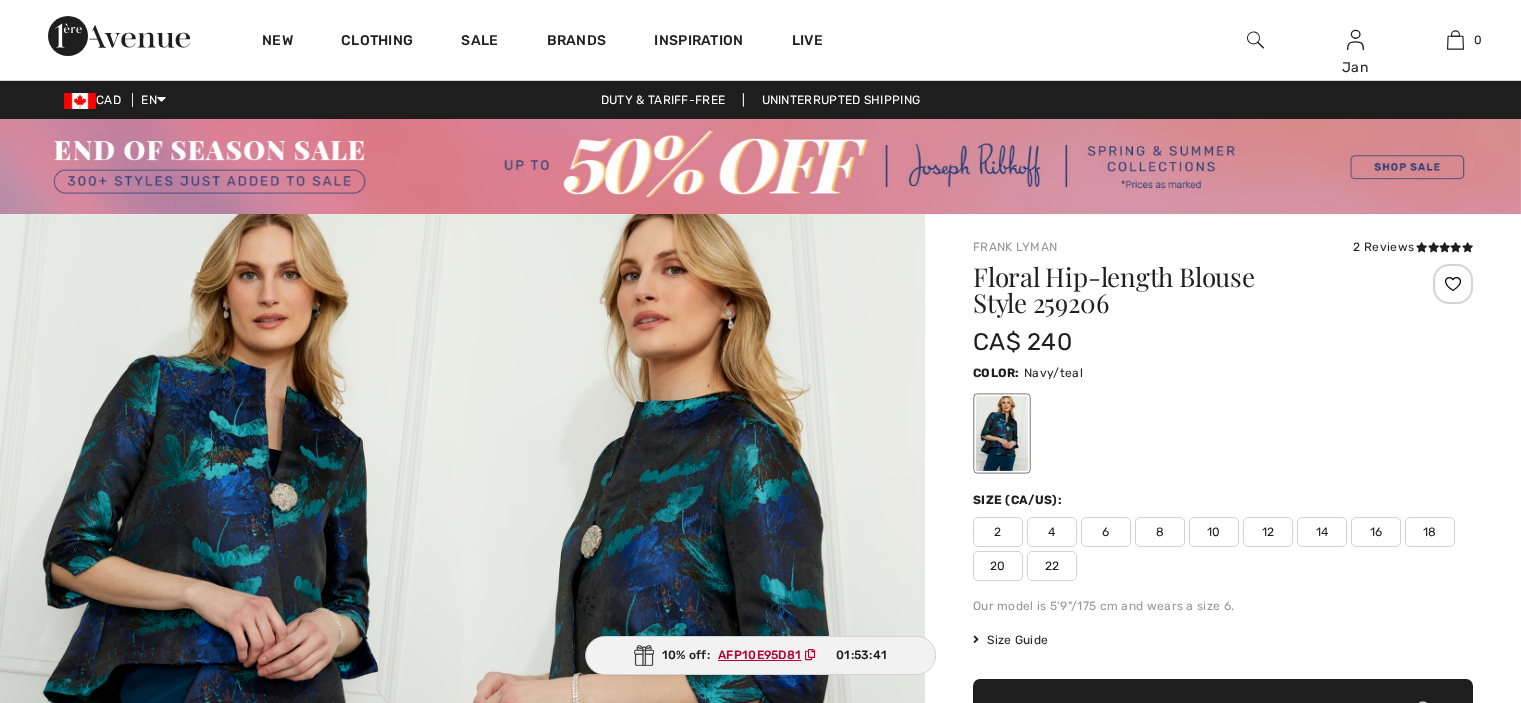 scroll, scrollTop: 0, scrollLeft: 0, axis: both 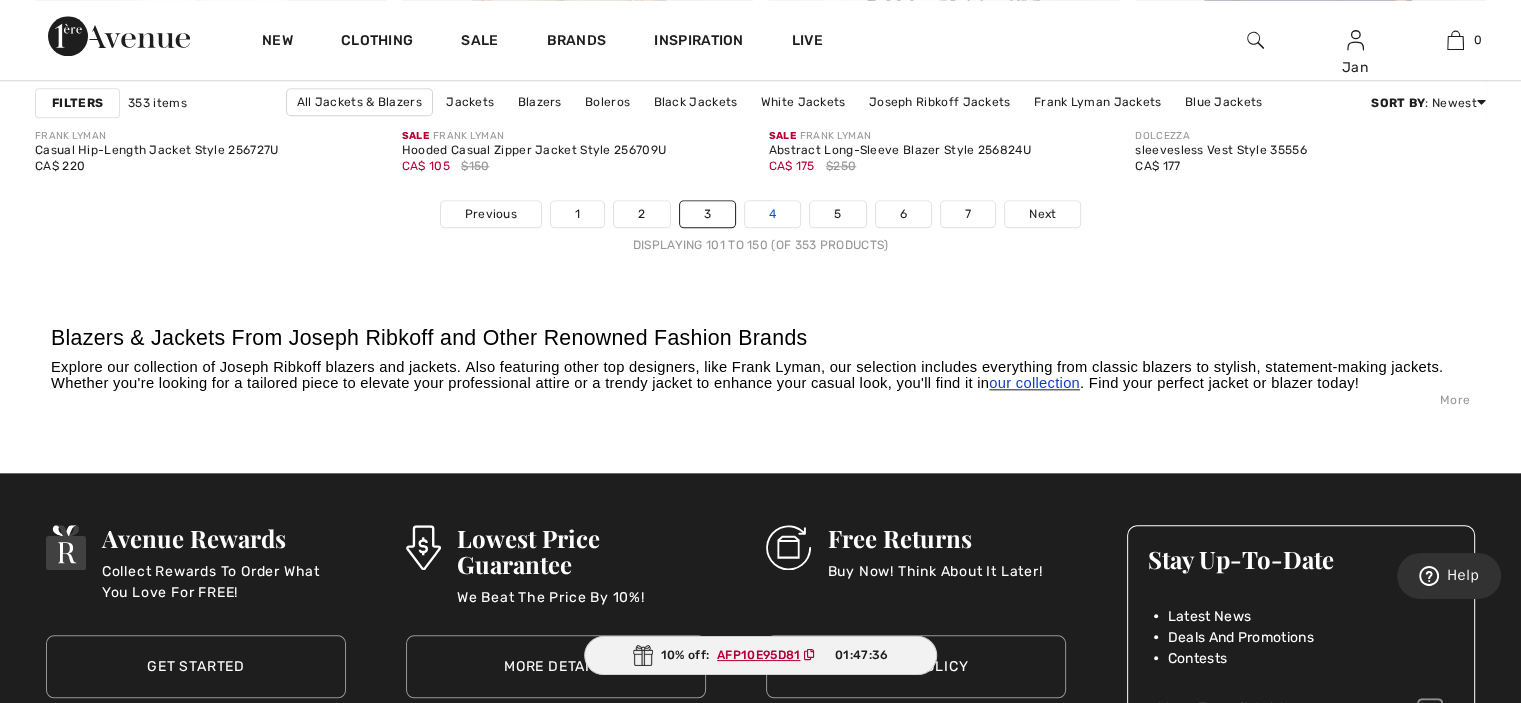 click on "4" at bounding box center [772, 214] 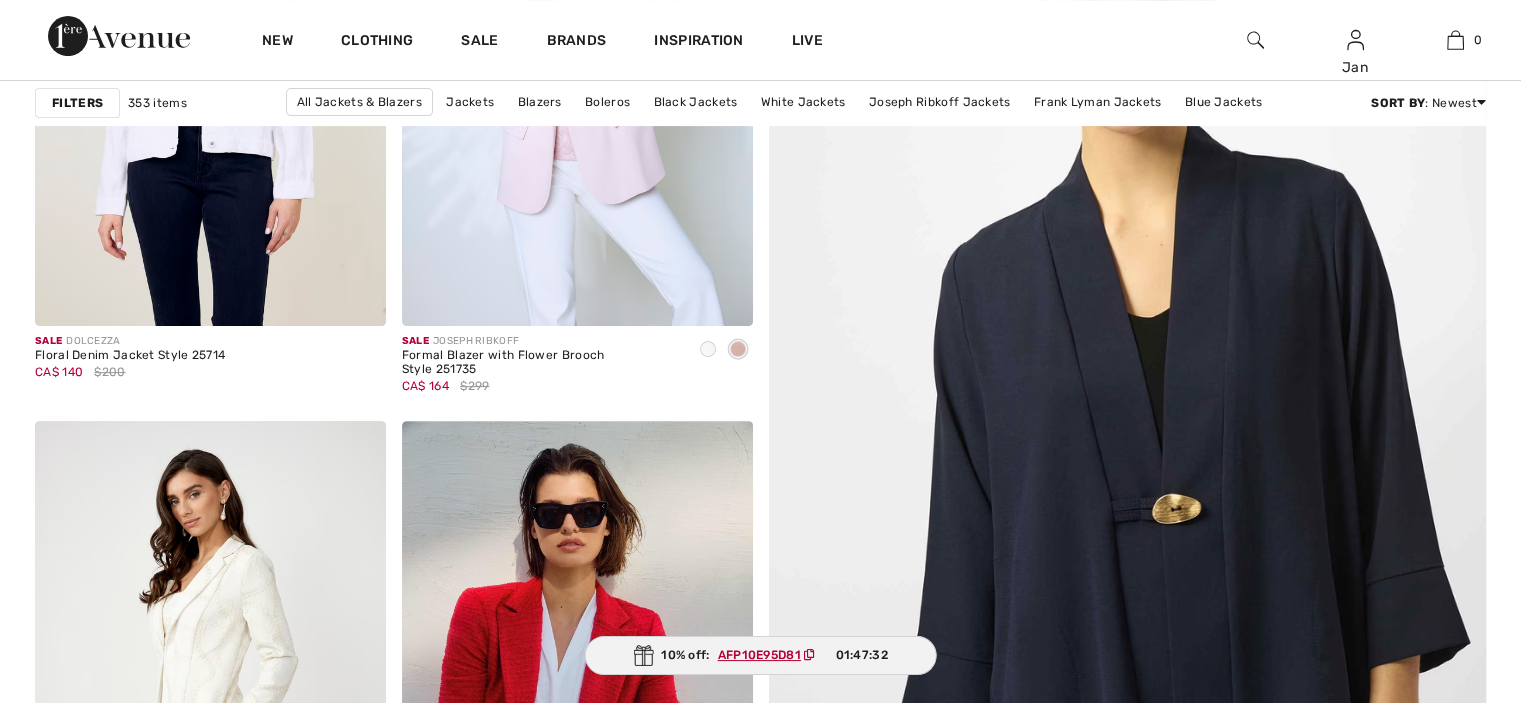 scroll, scrollTop: 600, scrollLeft: 0, axis: vertical 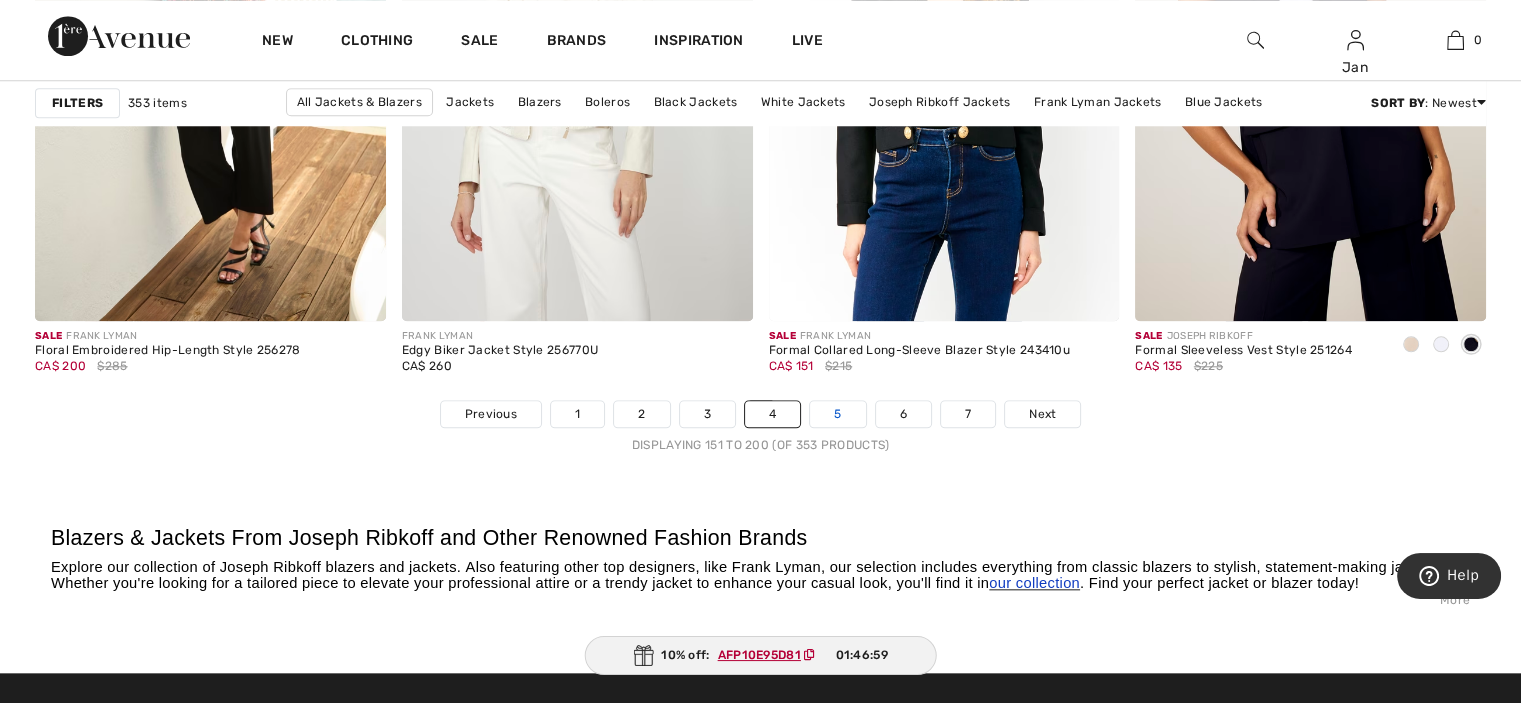 click on "5" at bounding box center [837, 414] 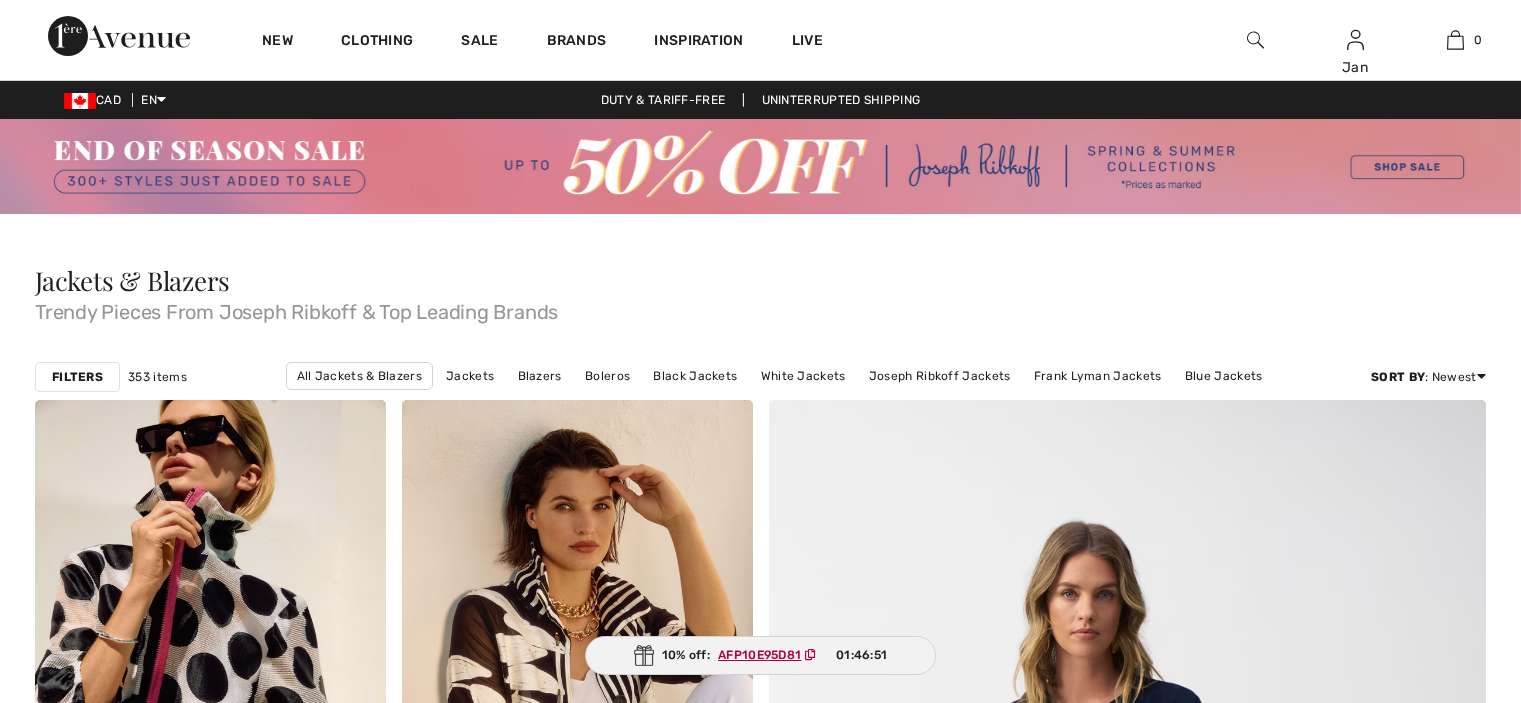 scroll, scrollTop: 299, scrollLeft: 0, axis: vertical 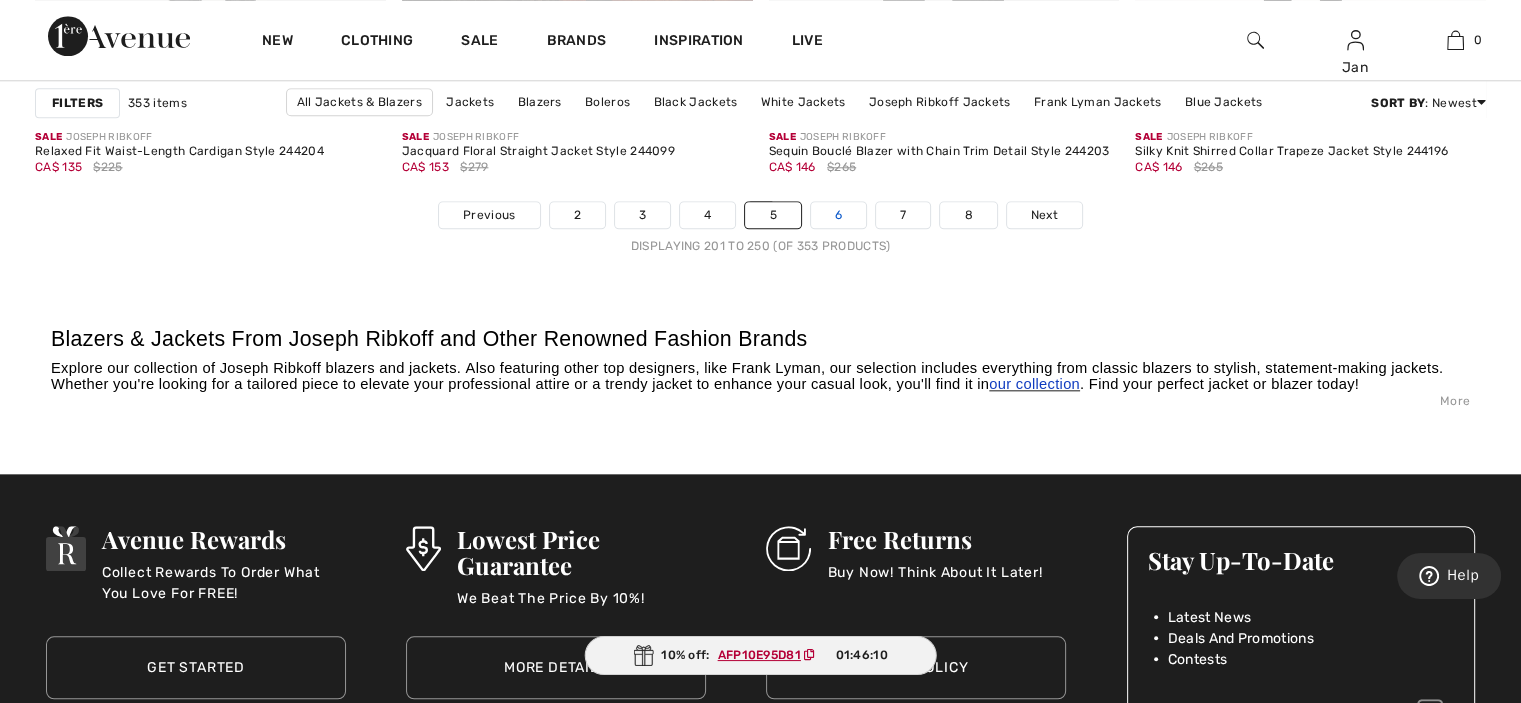 click on "6" at bounding box center [838, 215] 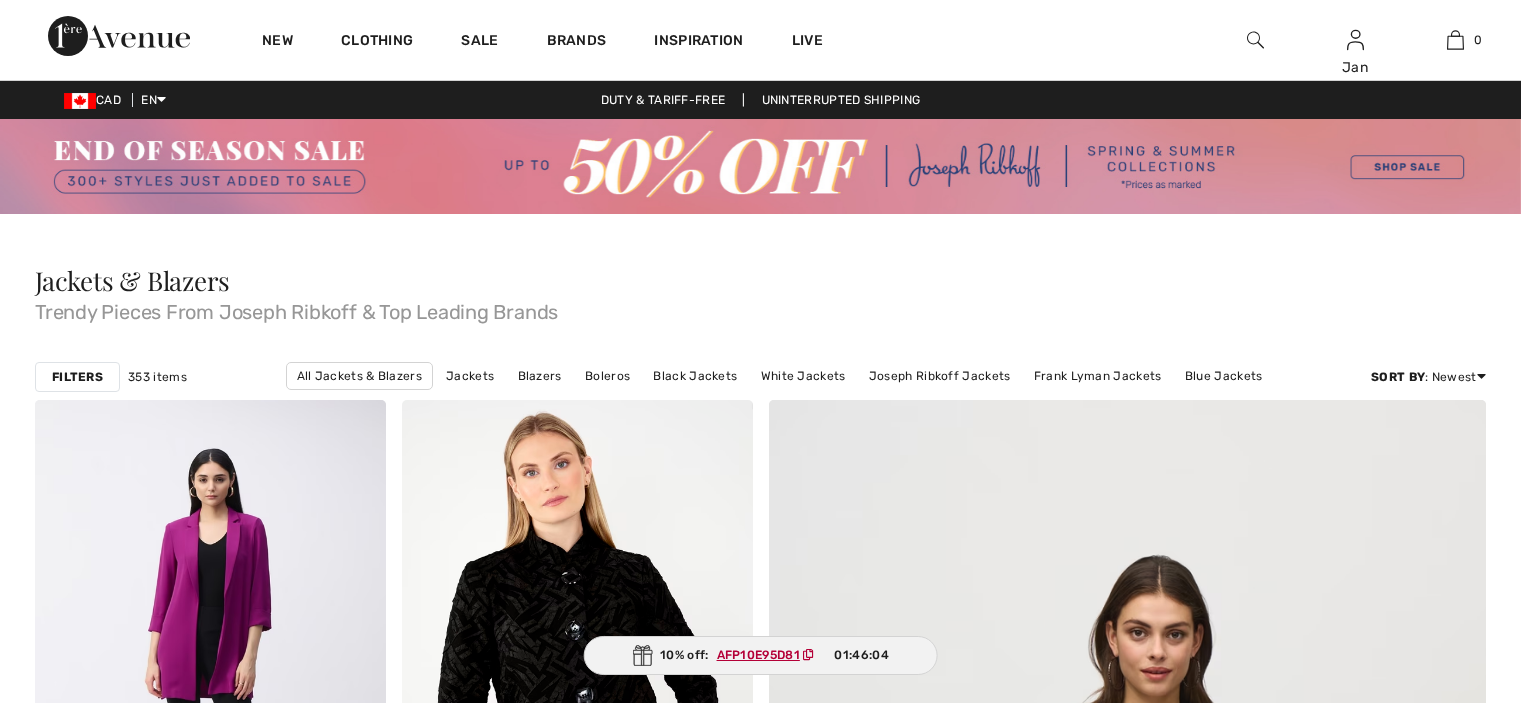 scroll, scrollTop: 700, scrollLeft: 0, axis: vertical 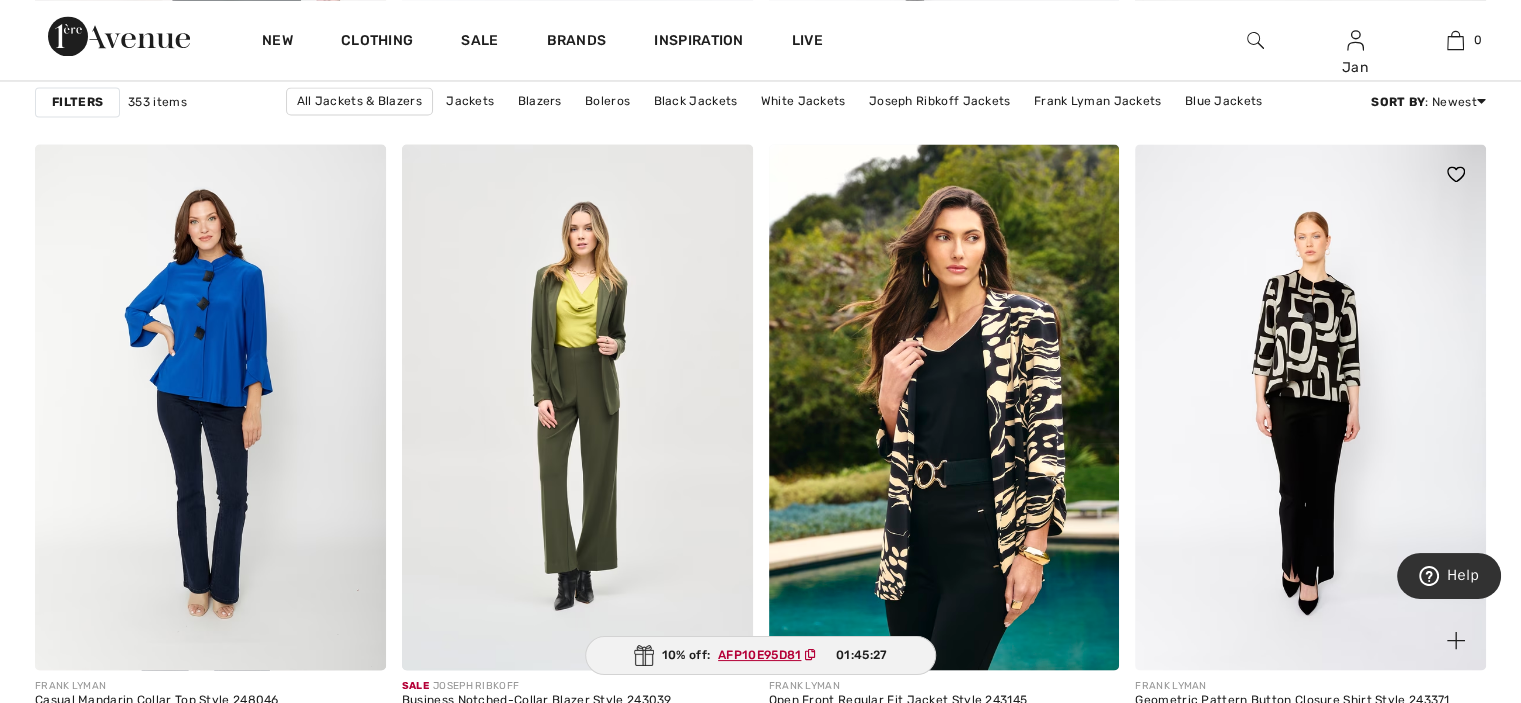 click at bounding box center [1310, 407] 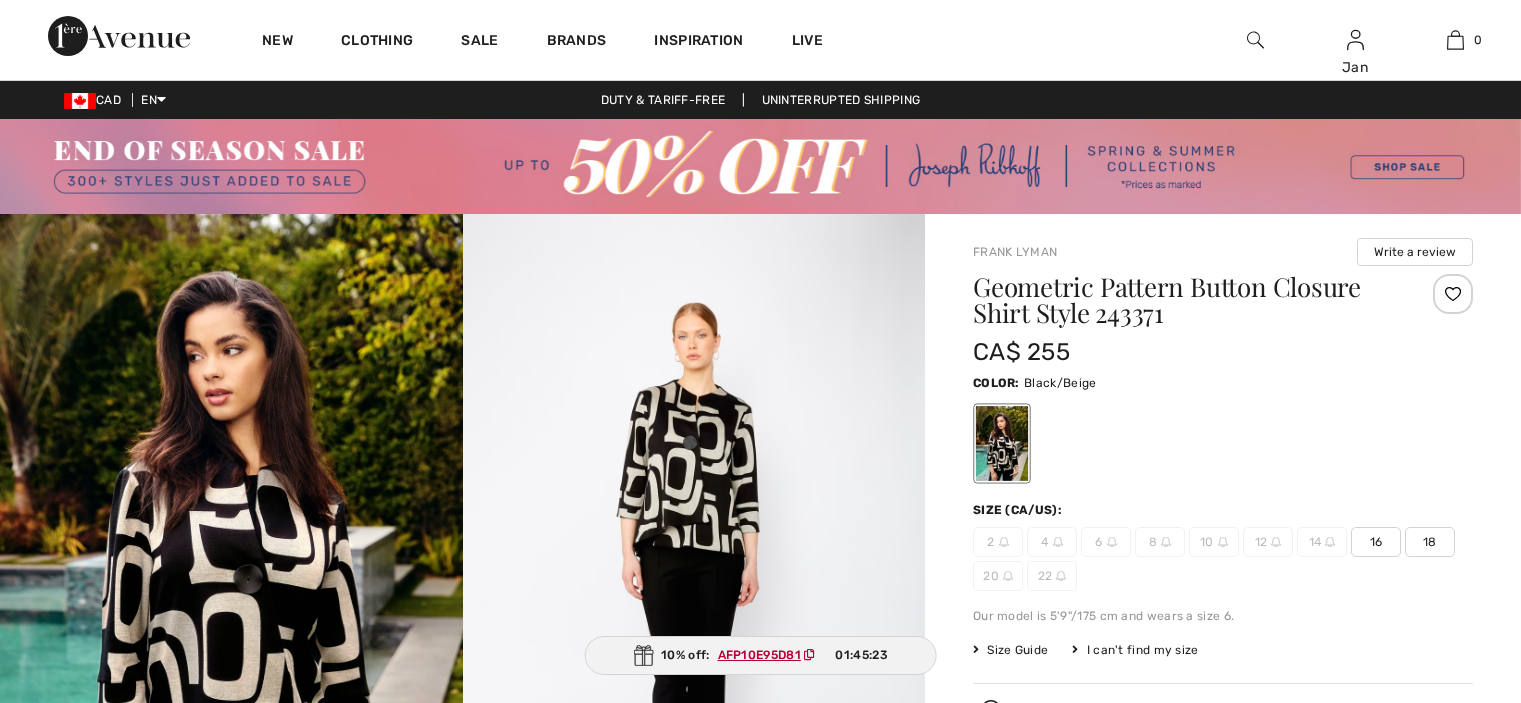 scroll, scrollTop: 0, scrollLeft: 0, axis: both 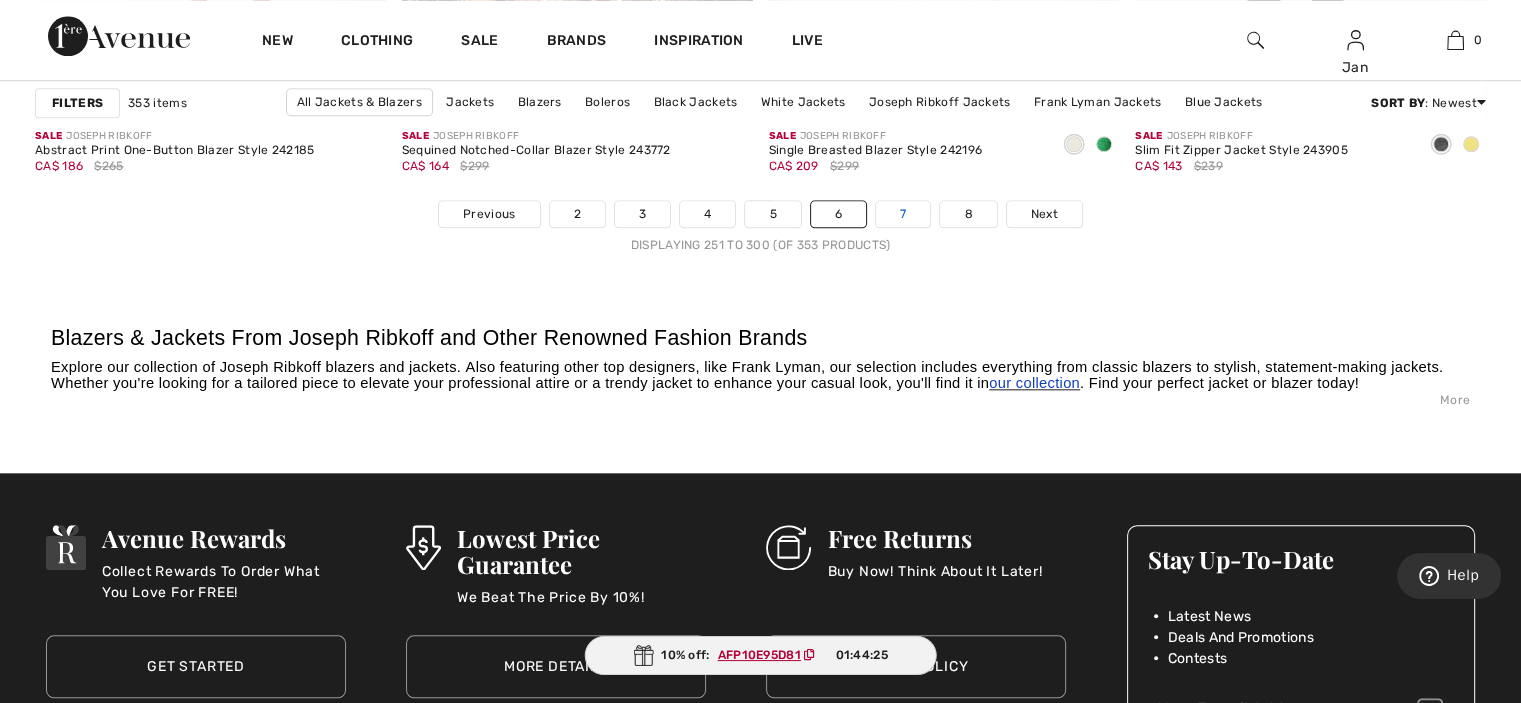 click on "7" at bounding box center (903, 214) 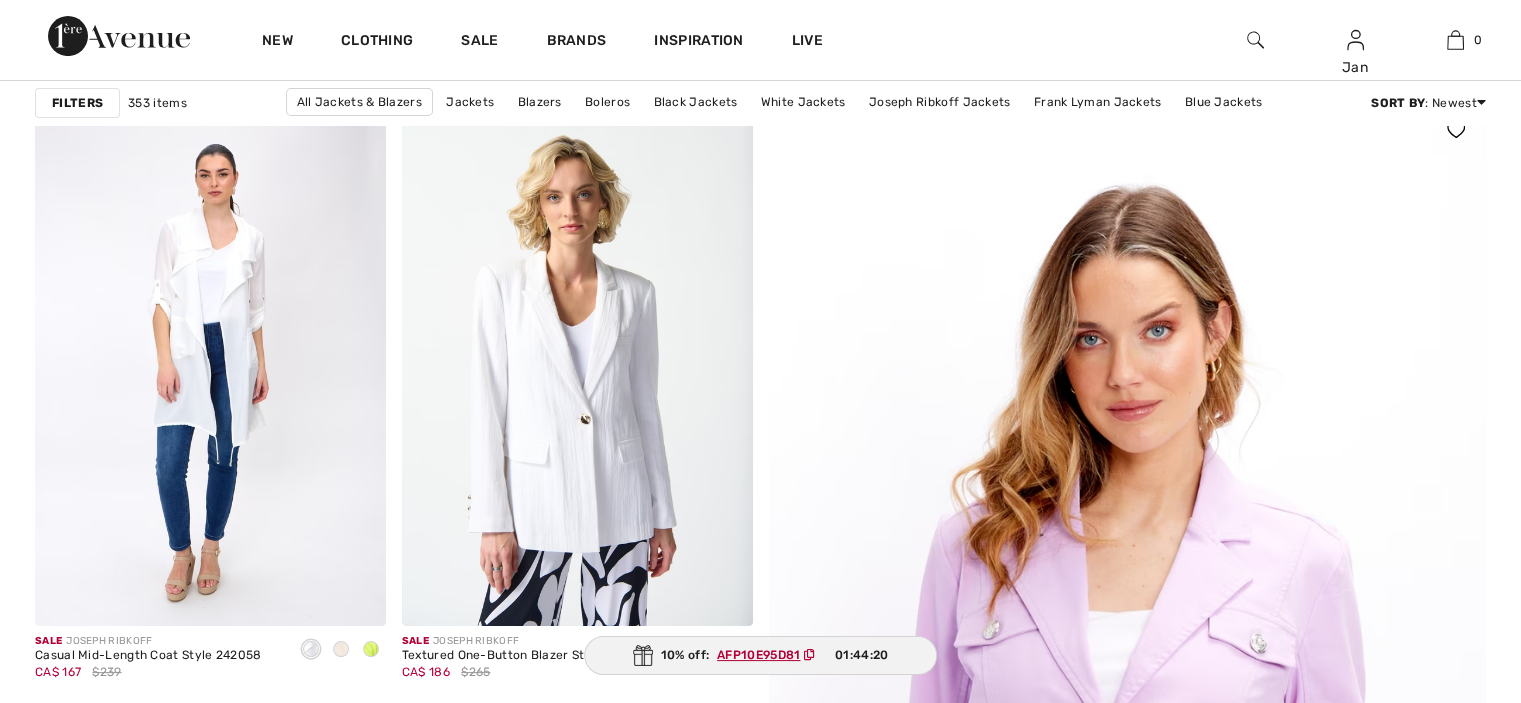 scroll, scrollTop: 412, scrollLeft: 0, axis: vertical 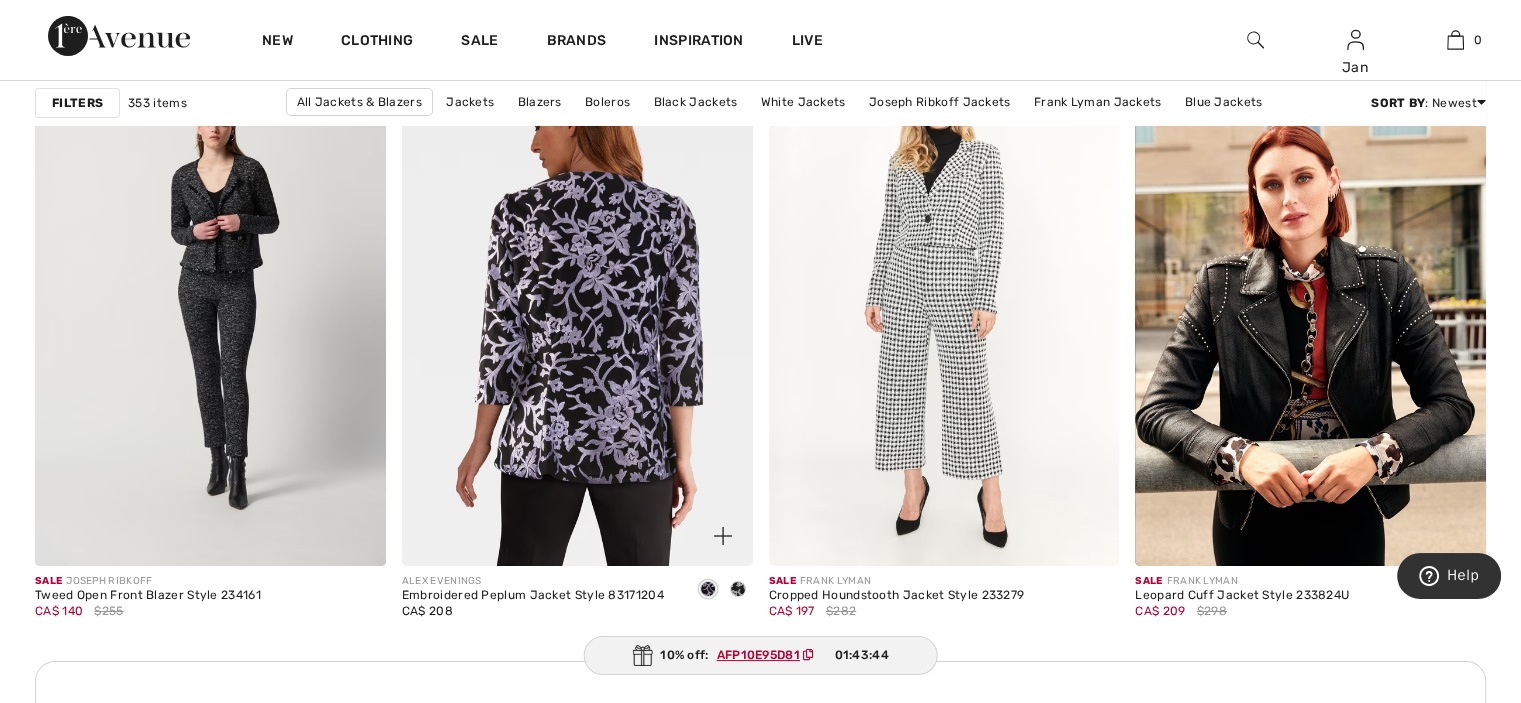 click at bounding box center (577, 302) 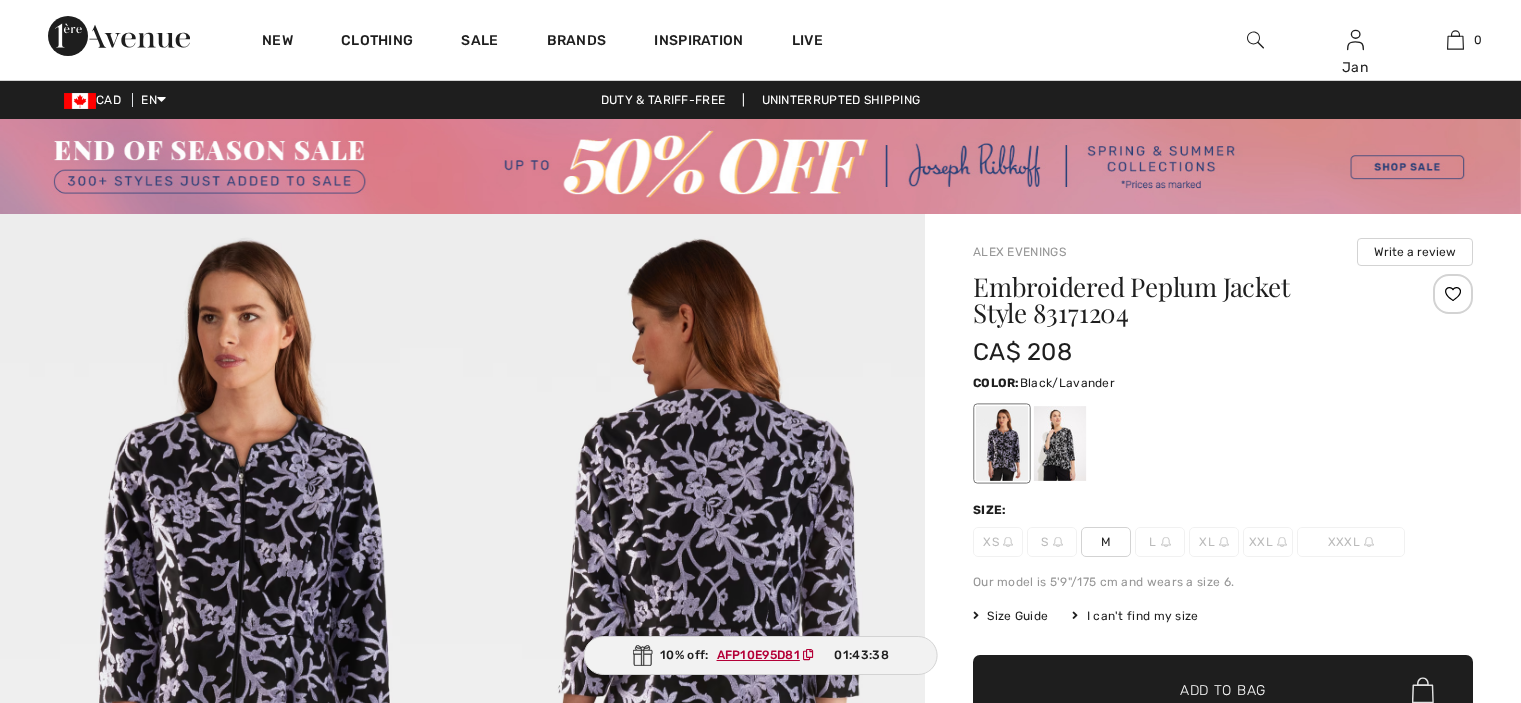 scroll, scrollTop: 0, scrollLeft: 0, axis: both 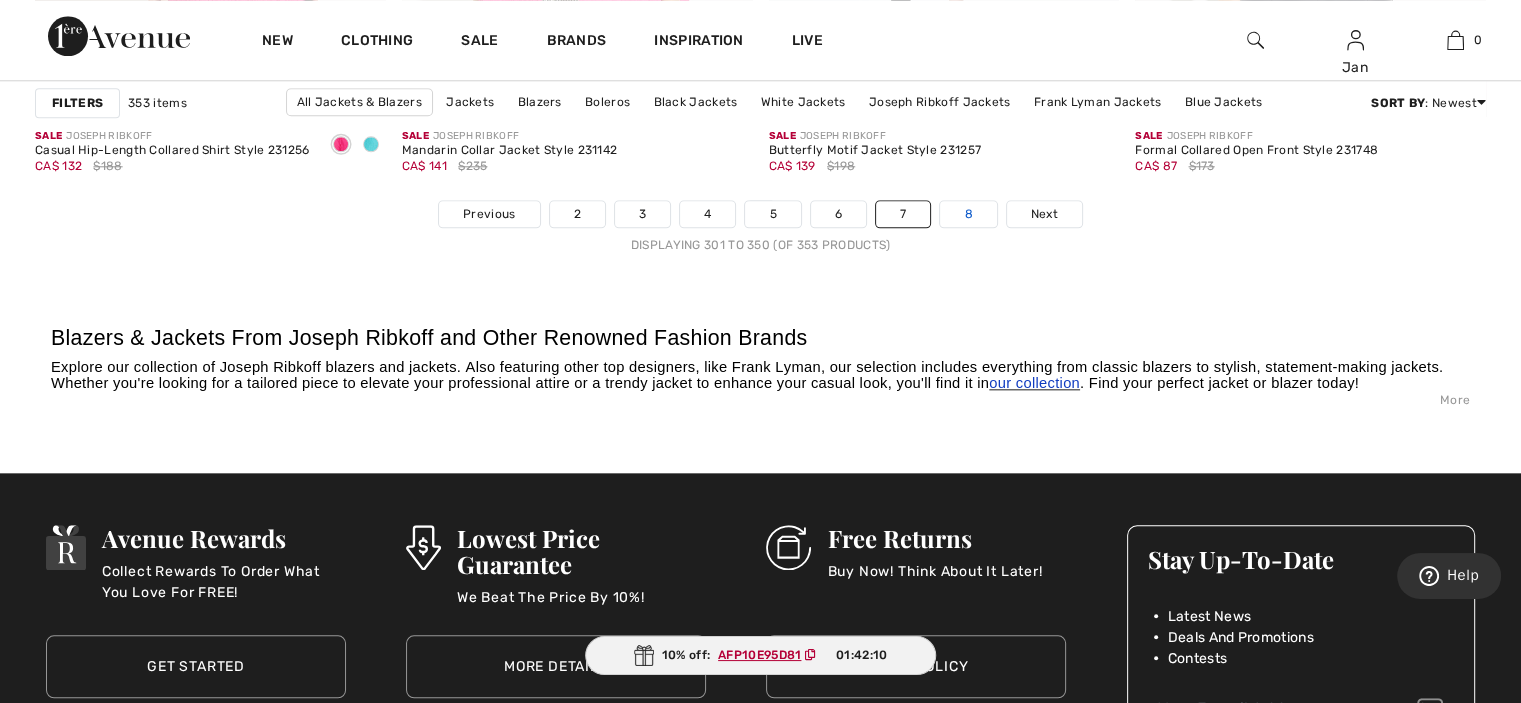 click on "8" at bounding box center (968, 214) 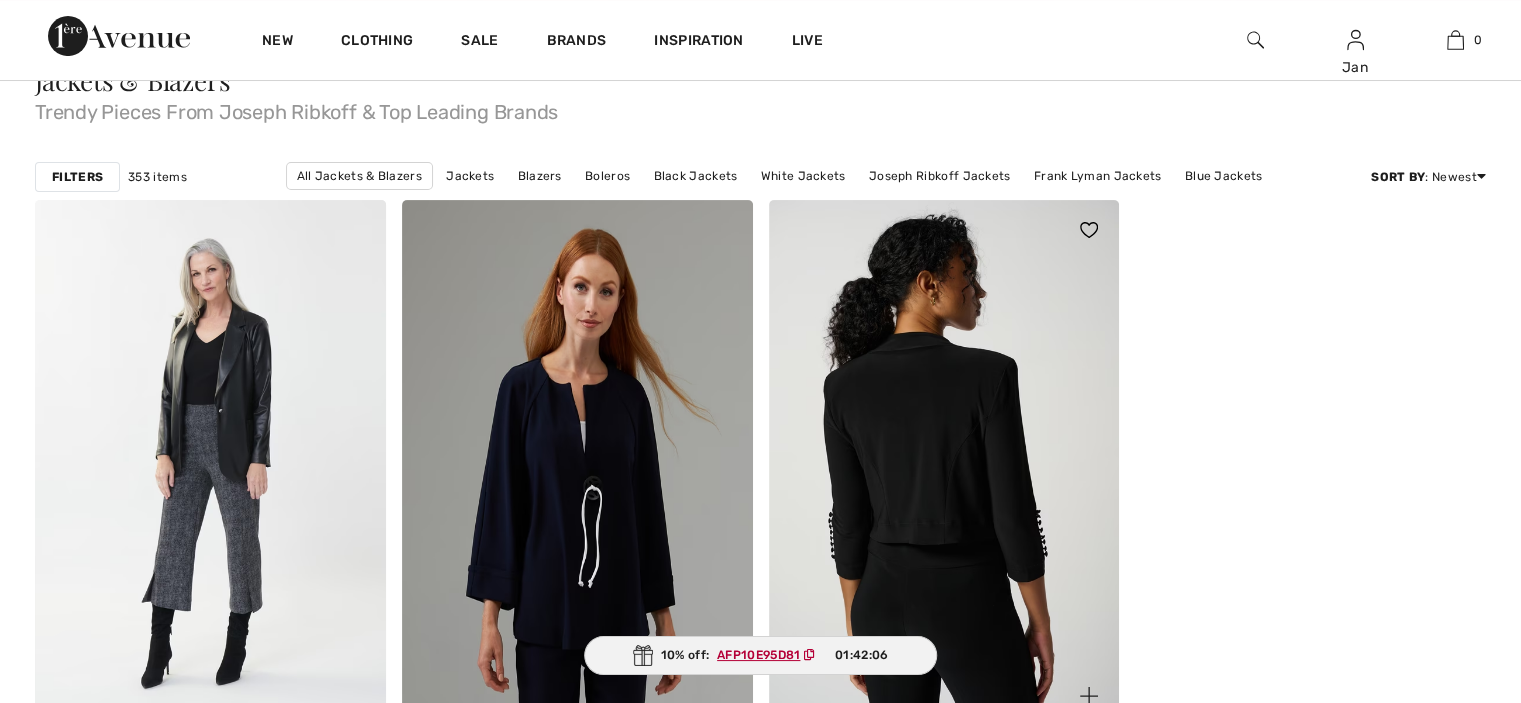 scroll, scrollTop: 0, scrollLeft: 0, axis: both 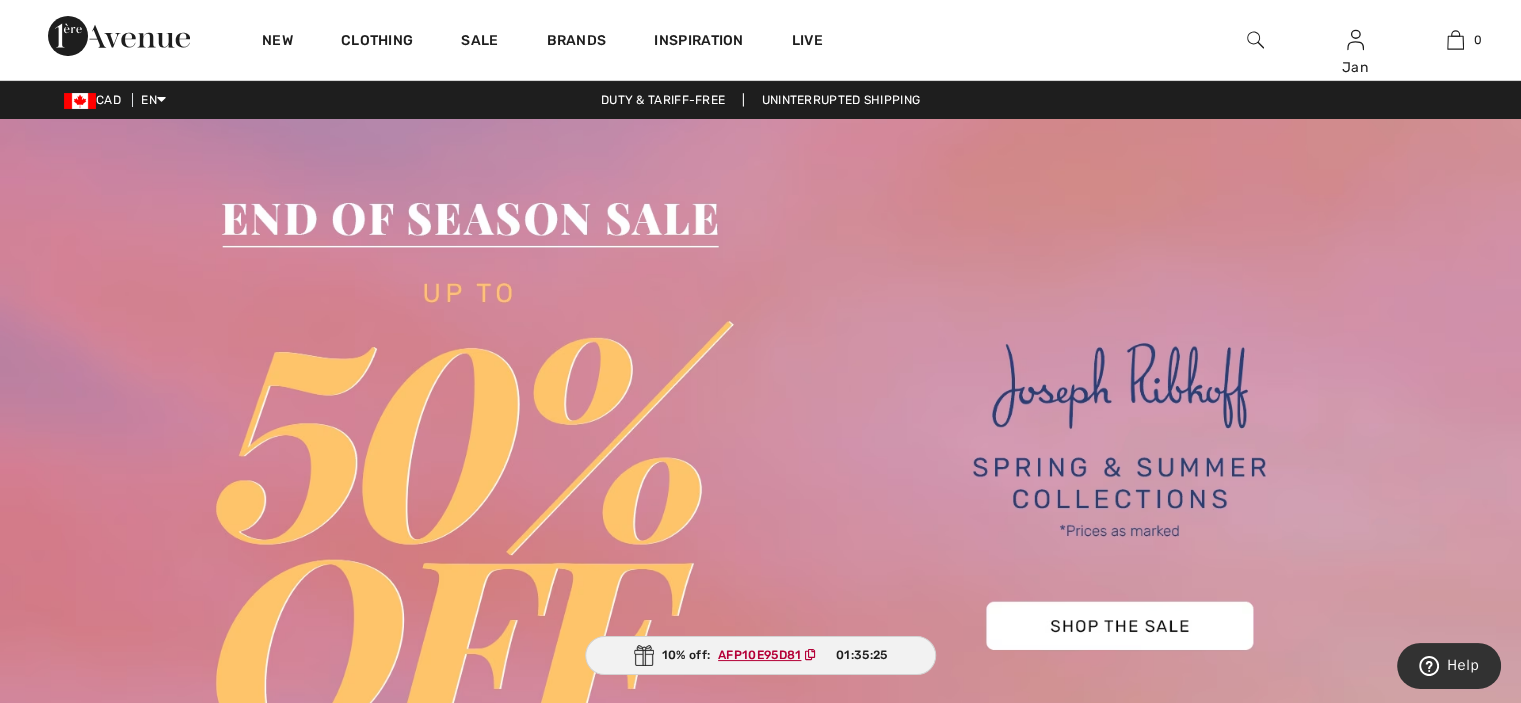 click at bounding box center (1255, 40) 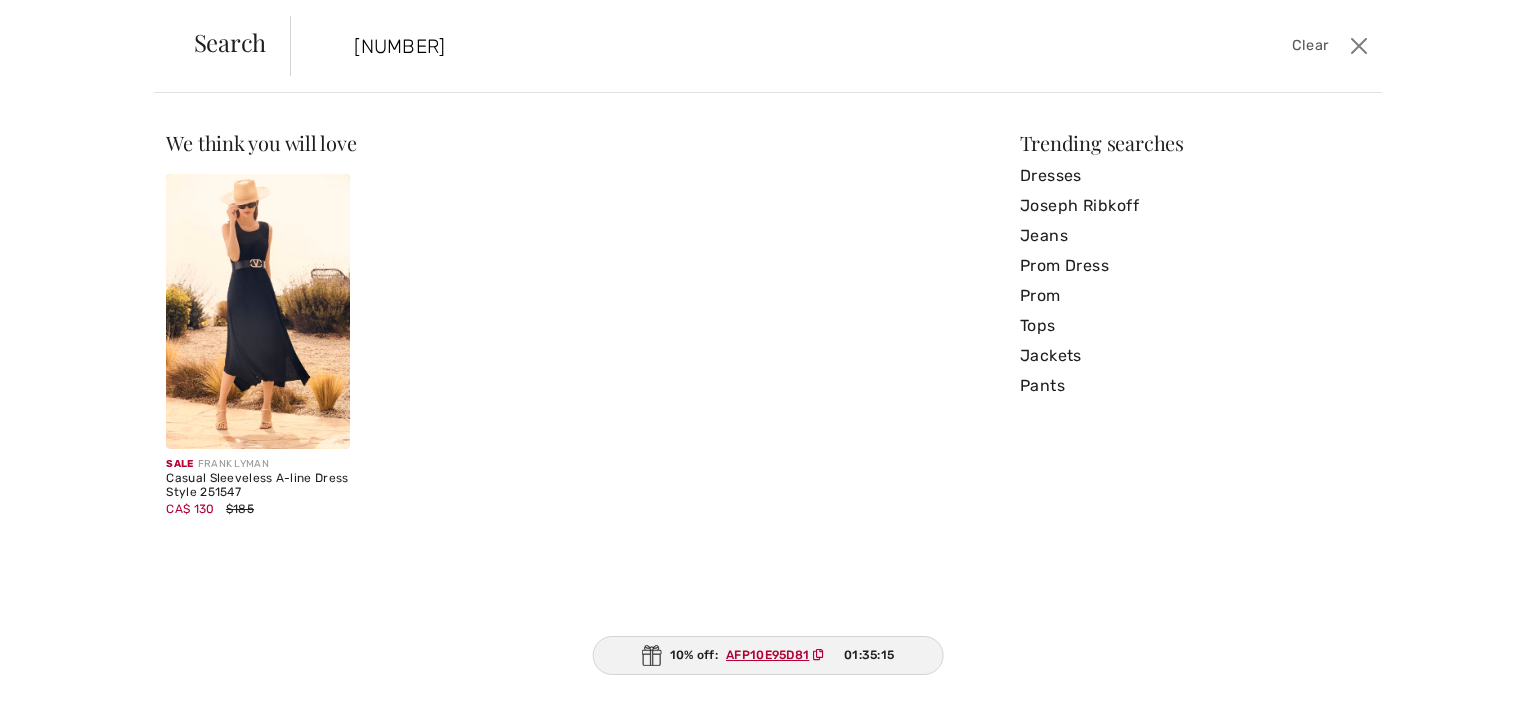 type on "251547" 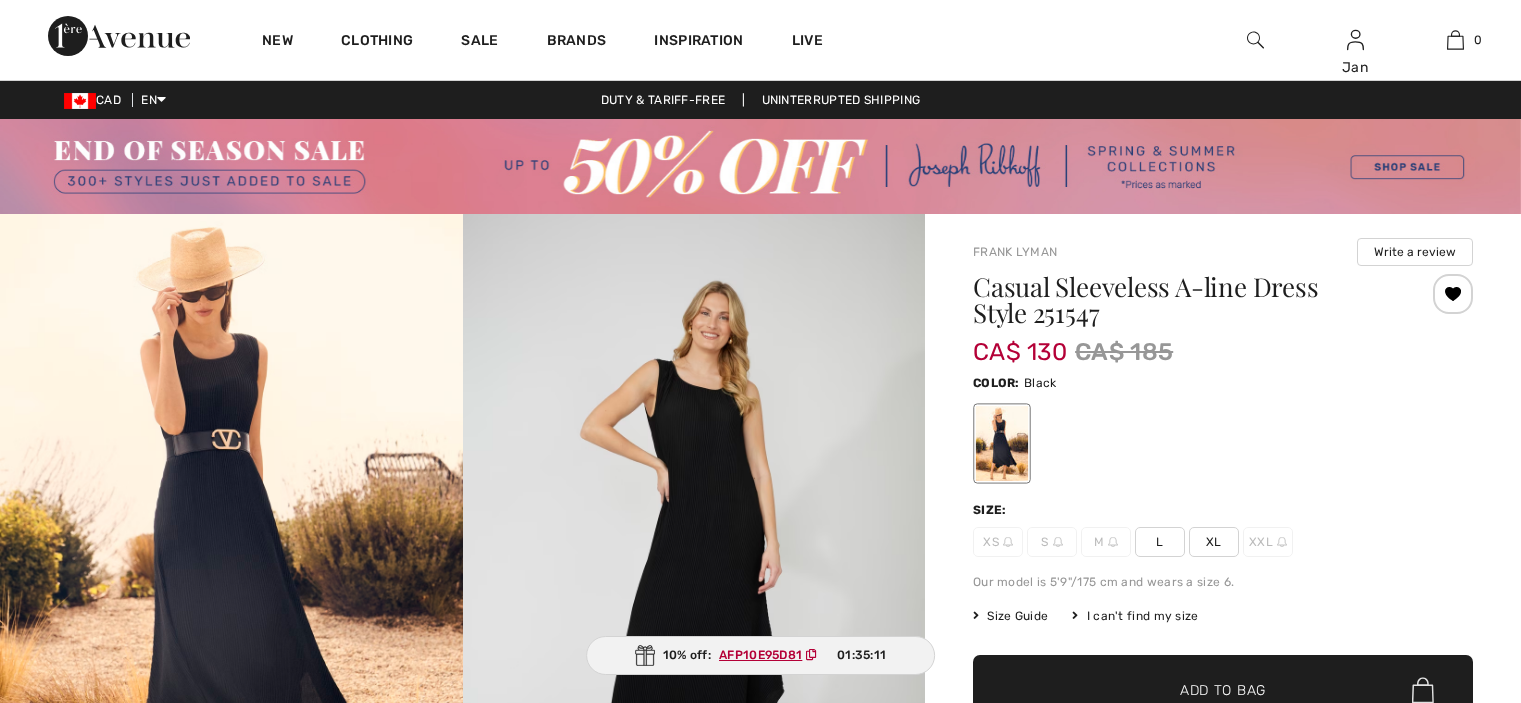 scroll, scrollTop: 0, scrollLeft: 0, axis: both 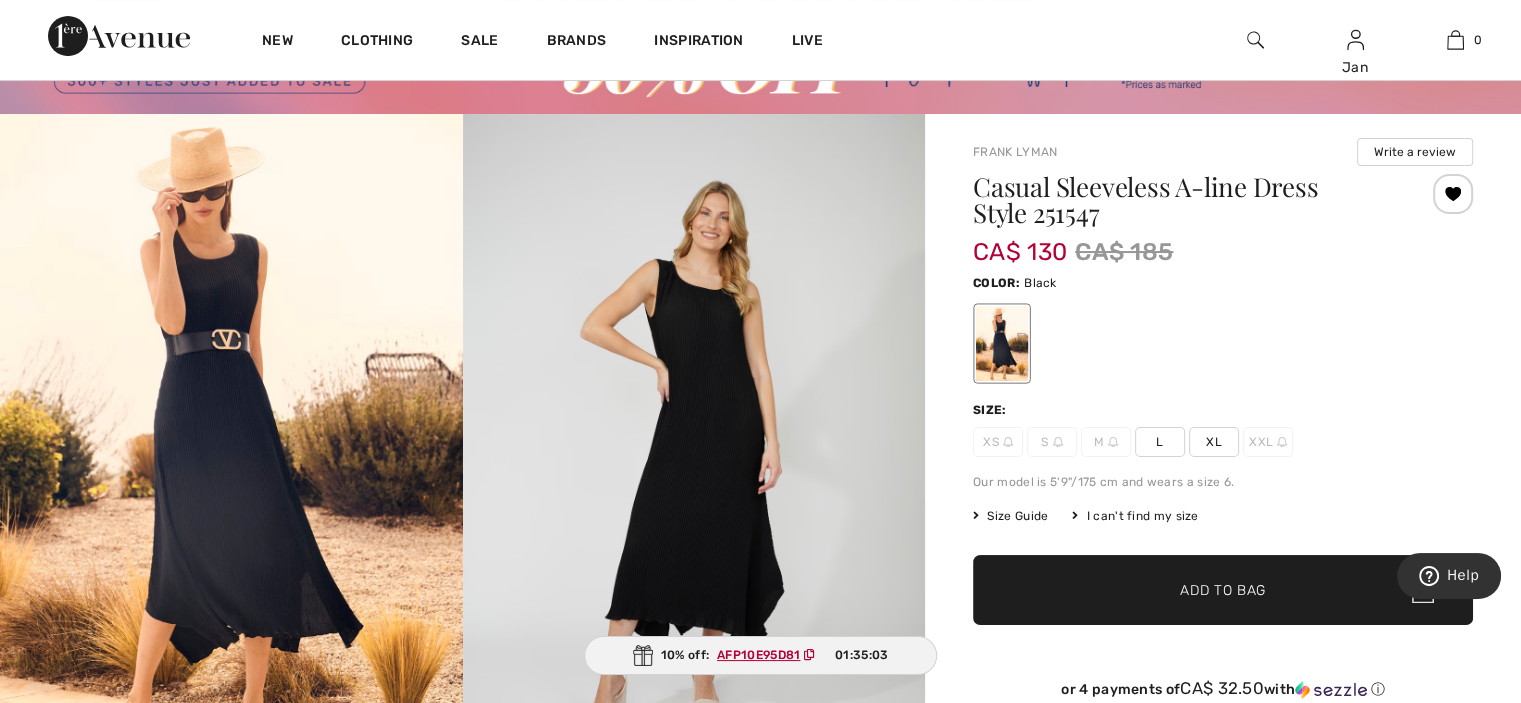 click on "XL" at bounding box center (1214, 442) 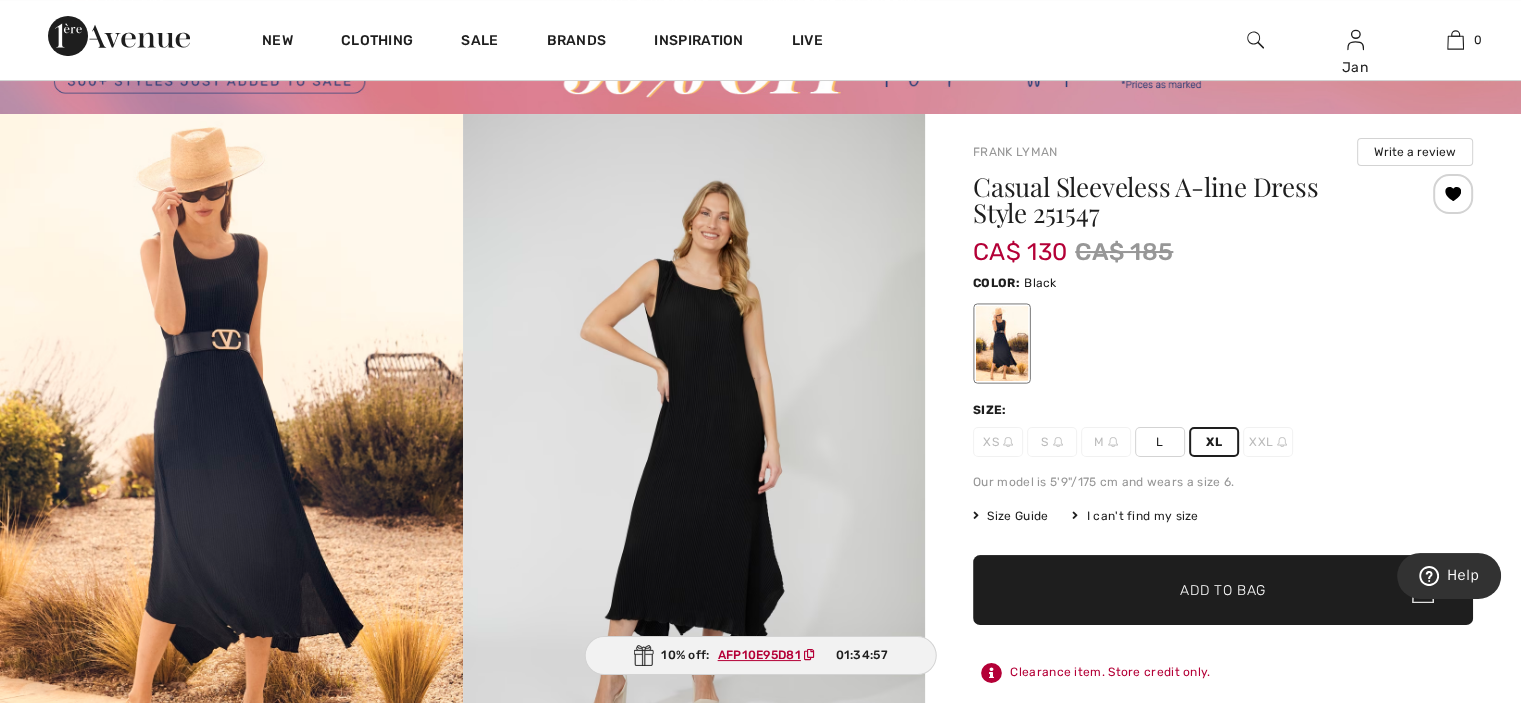 click on "Add to Bag" at bounding box center [1223, 590] 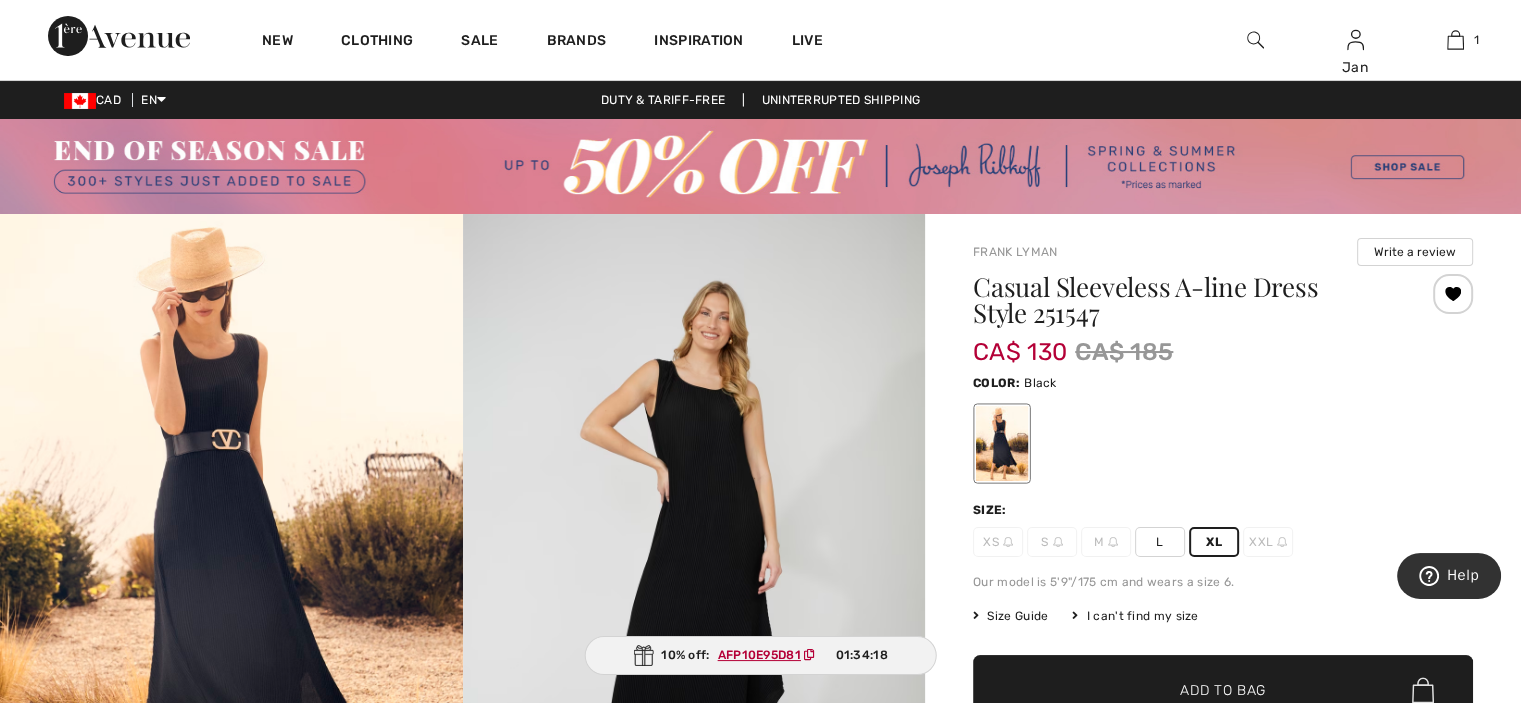 scroll, scrollTop: 100, scrollLeft: 0, axis: vertical 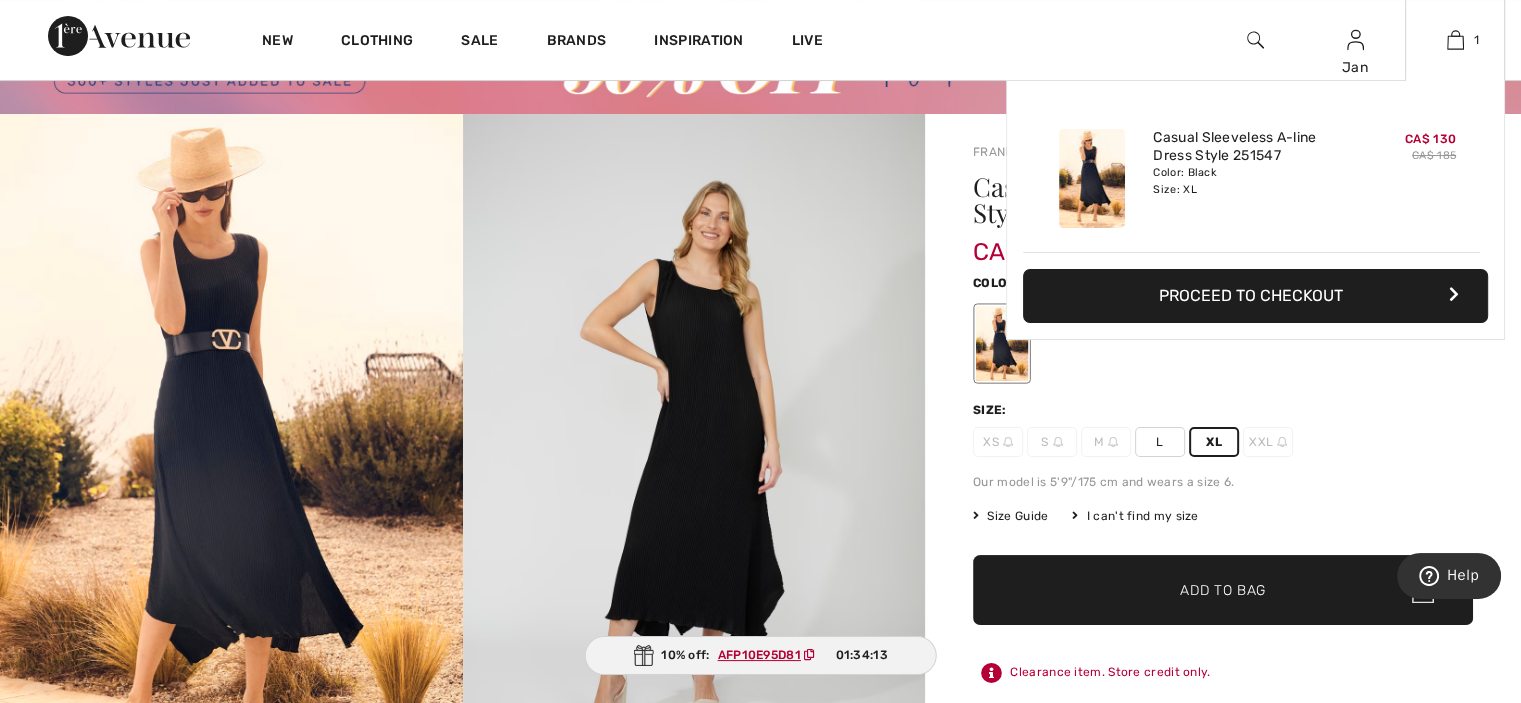 click on "Proceed to Checkout" at bounding box center (1255, 296) 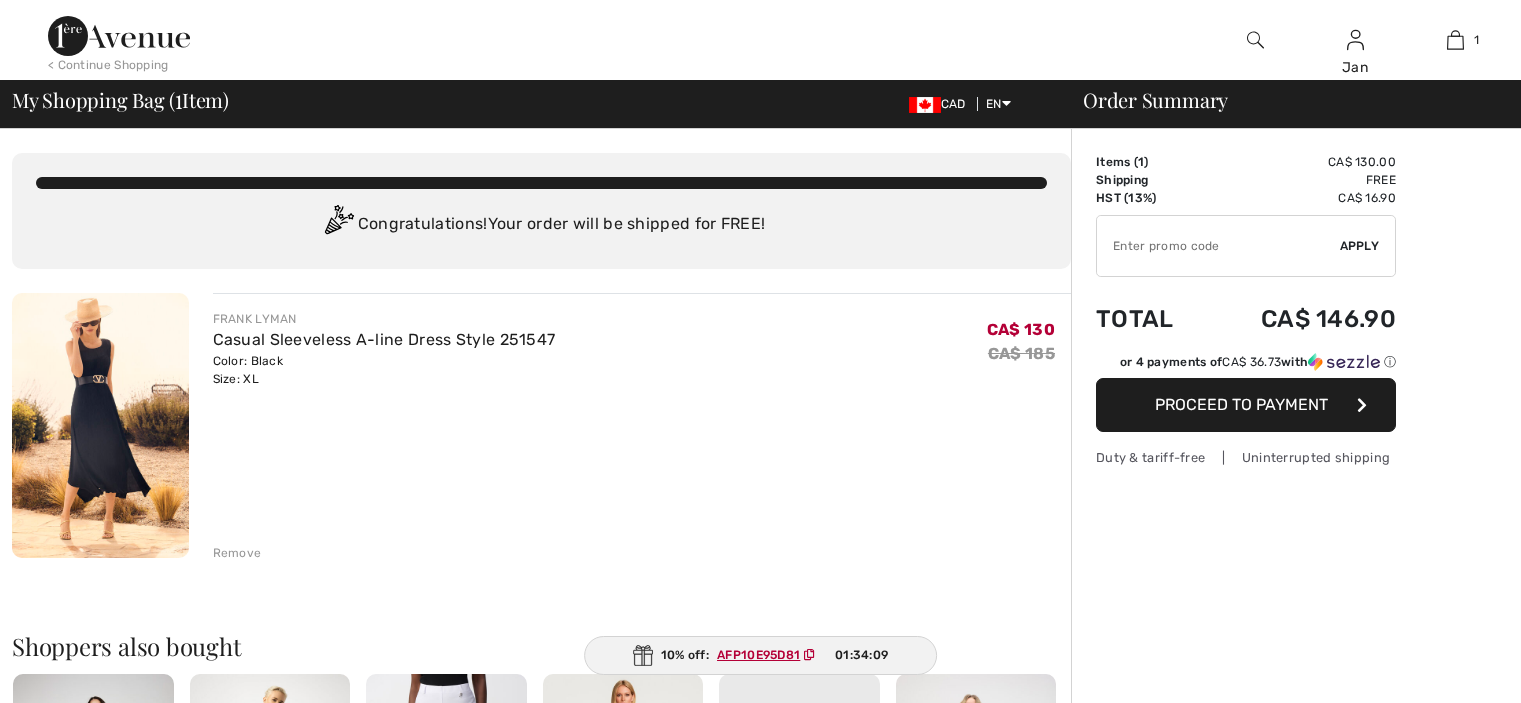 scroll, scrollTop: 0, scrollLeft: 0, axis: both 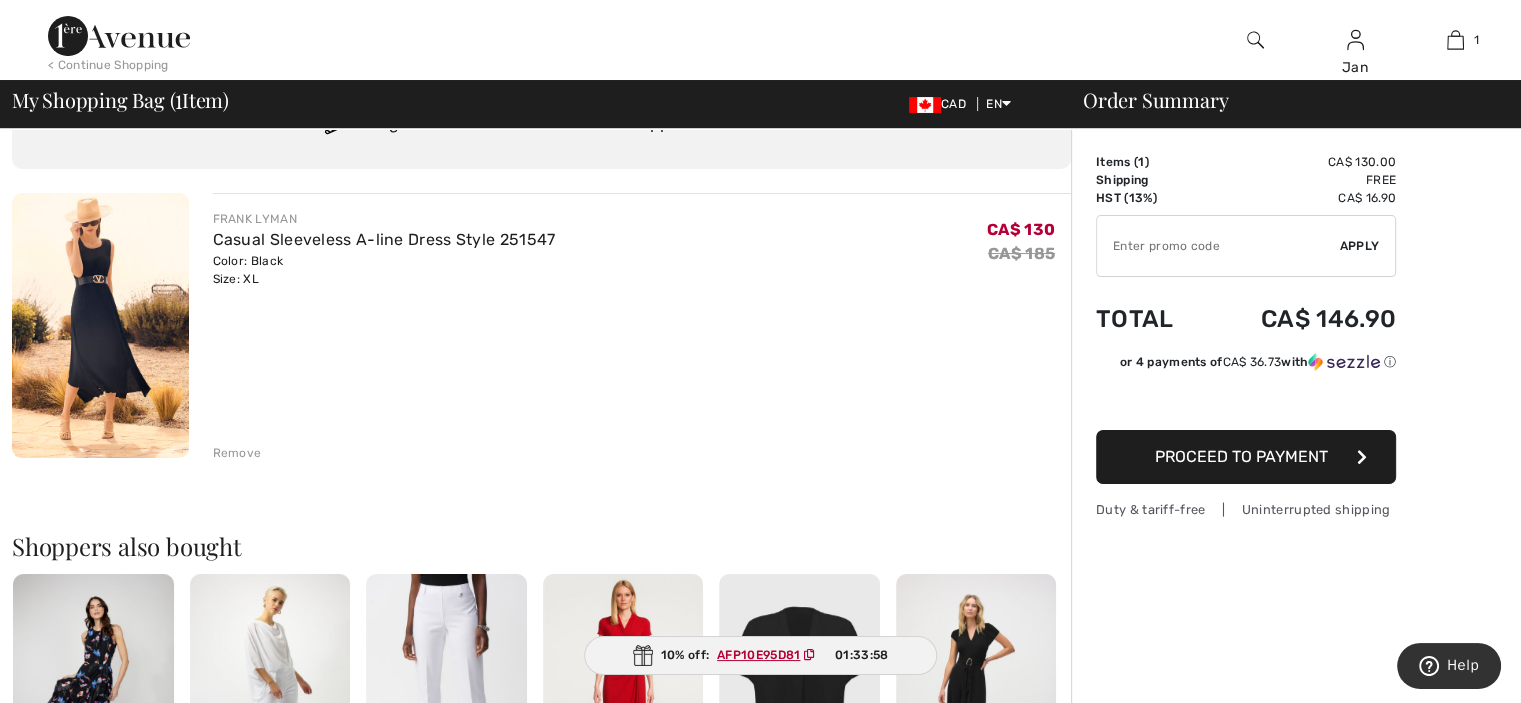click on "Proceed to Payment" at bounding box center [1241, 456] 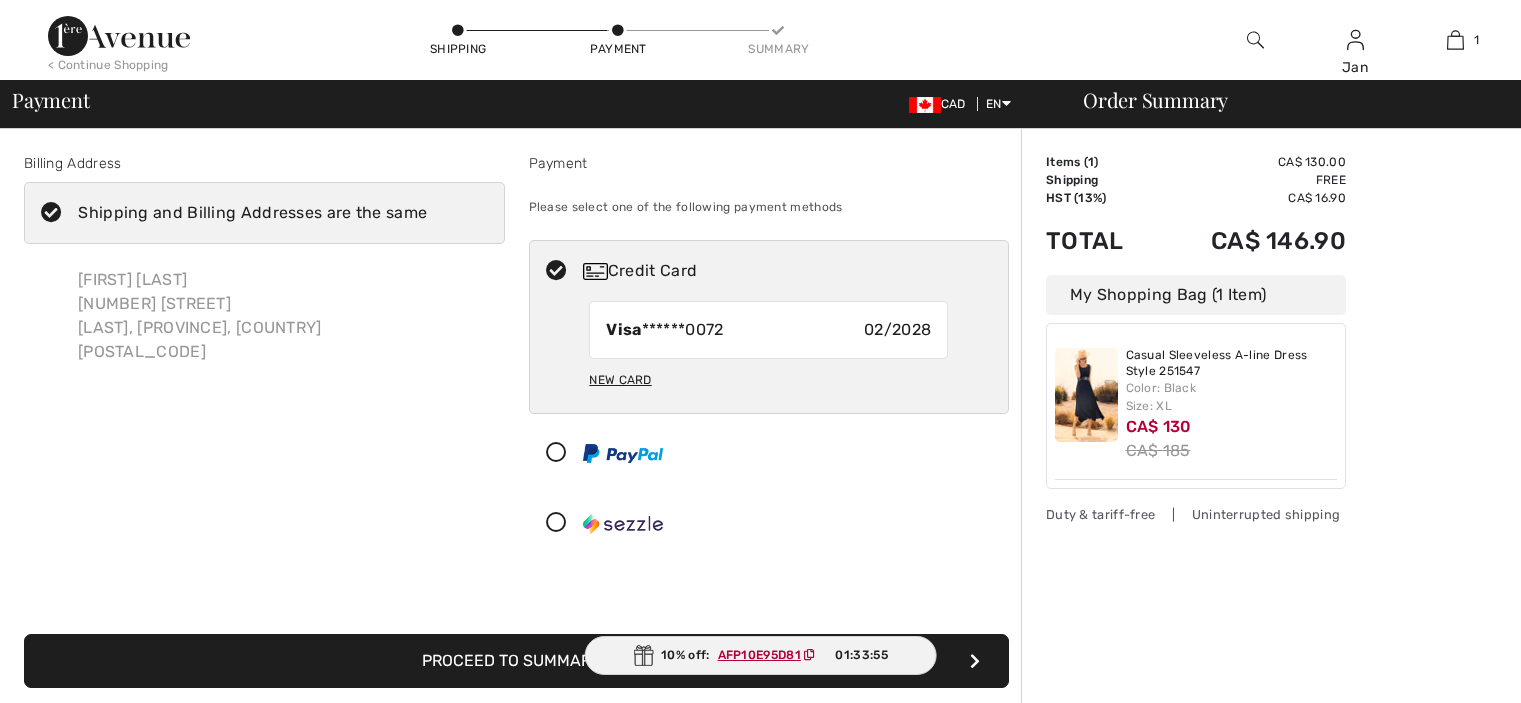 scroll, scrollTop: 0, scrollLeft: 0, axis: both 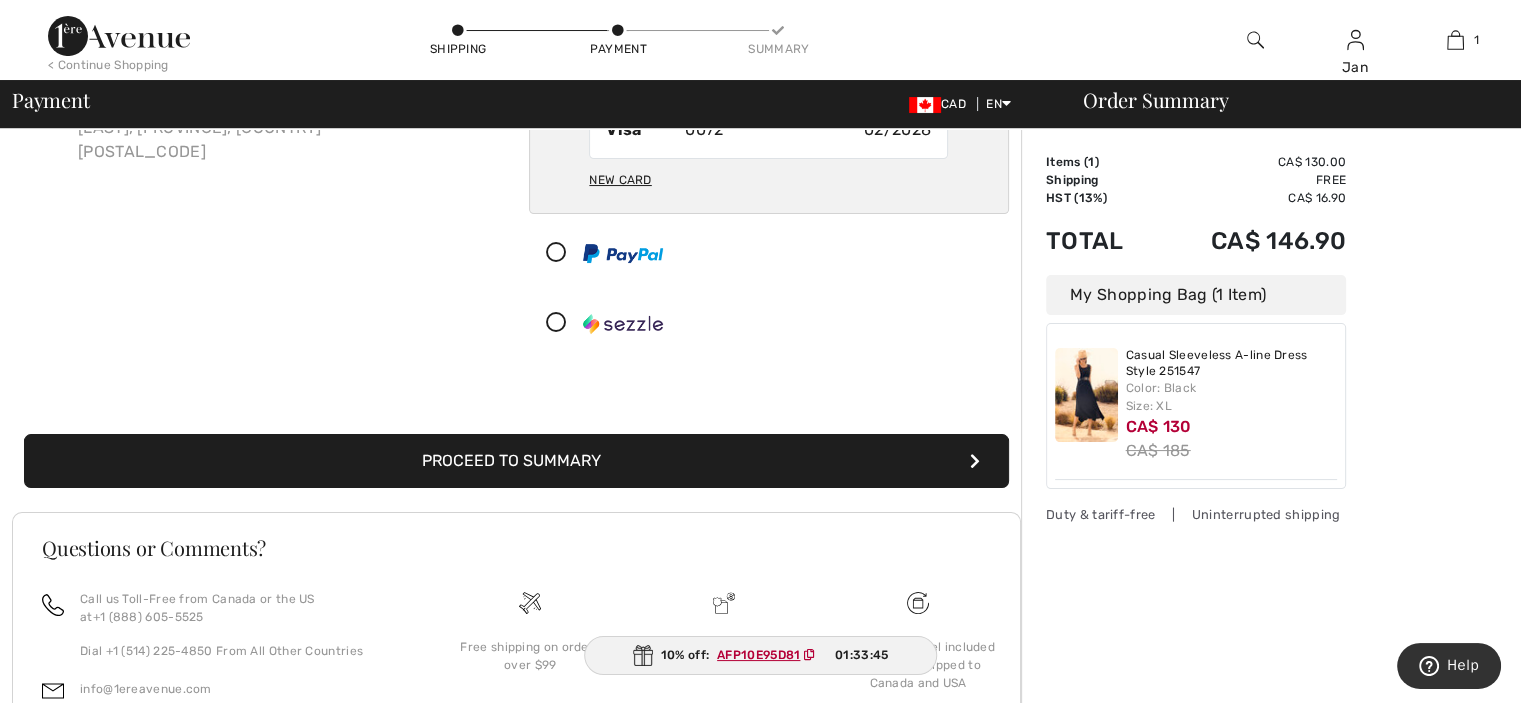 click on "Proceed to Summary" at bounding box center [516, 461] 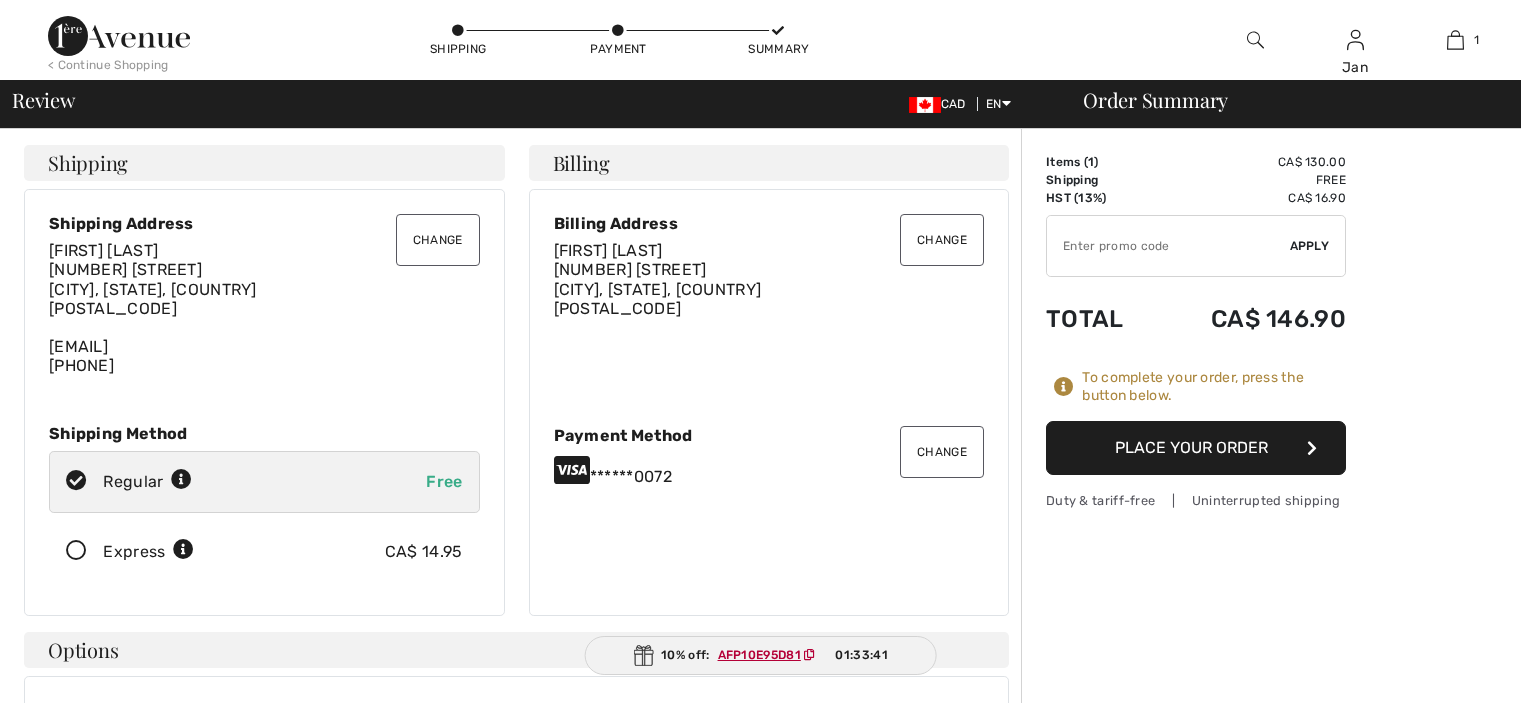 scroll, scrollTop: 0, scrollLeft: 0, axis: both 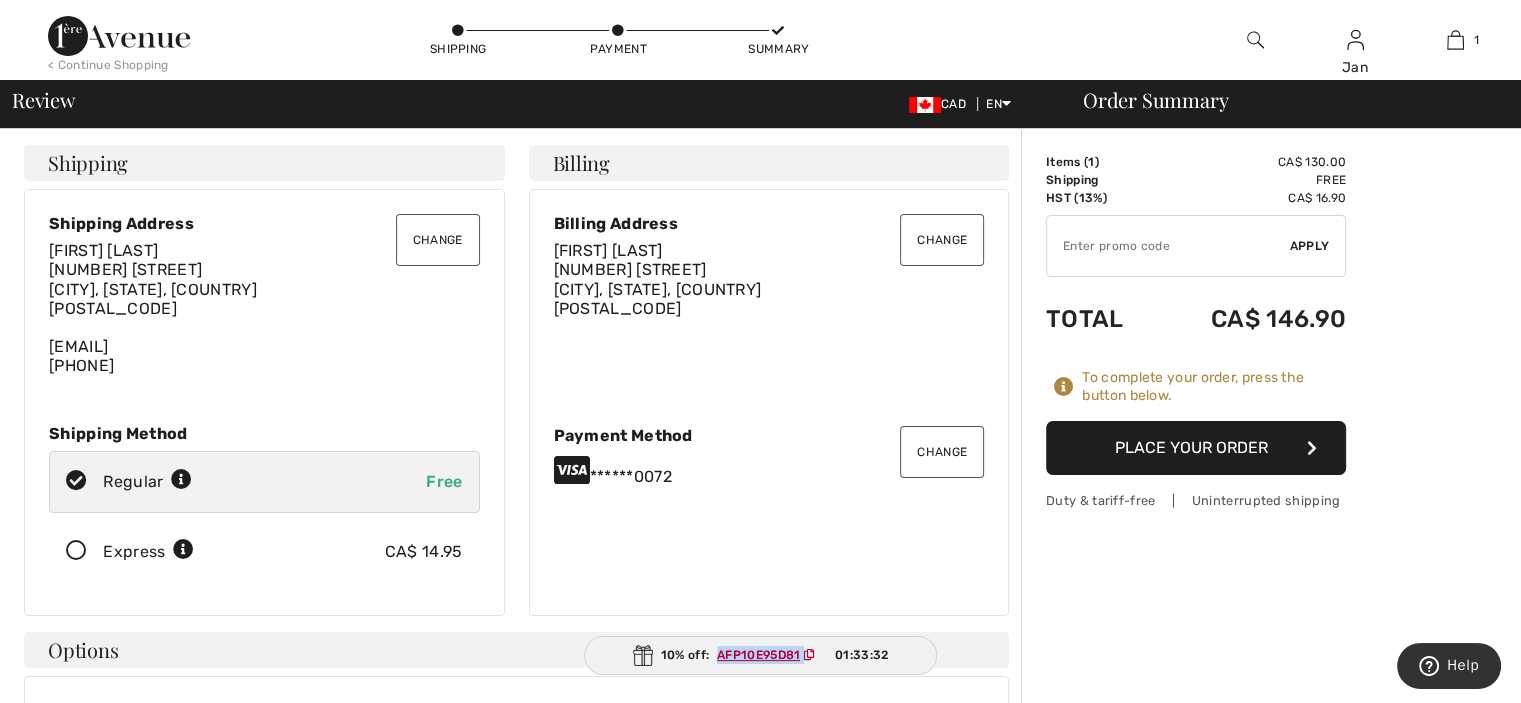drag, startPoint x: 716, startPoint y: 651, endPoint x: 828, endPoint y: 651, distance: 112 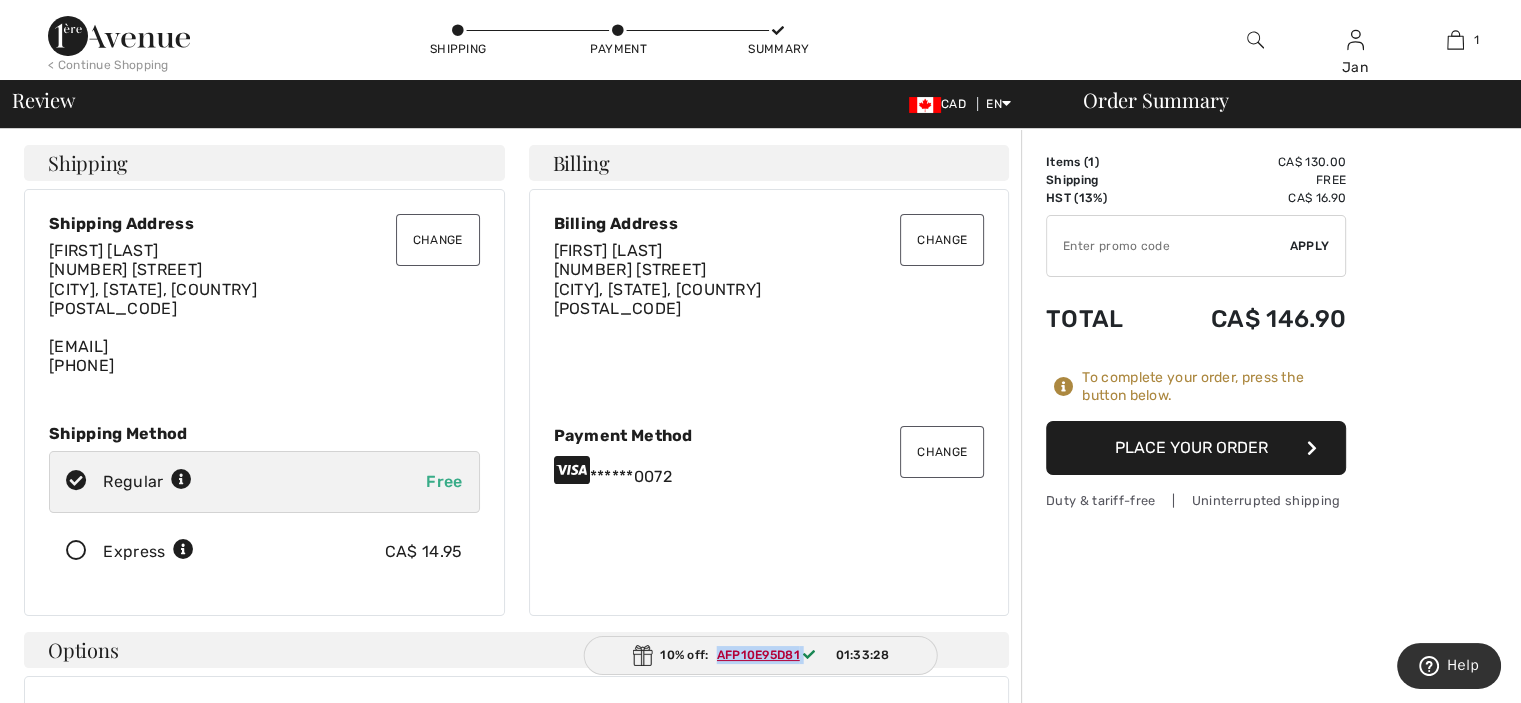 copy on "AFP10E95D81" 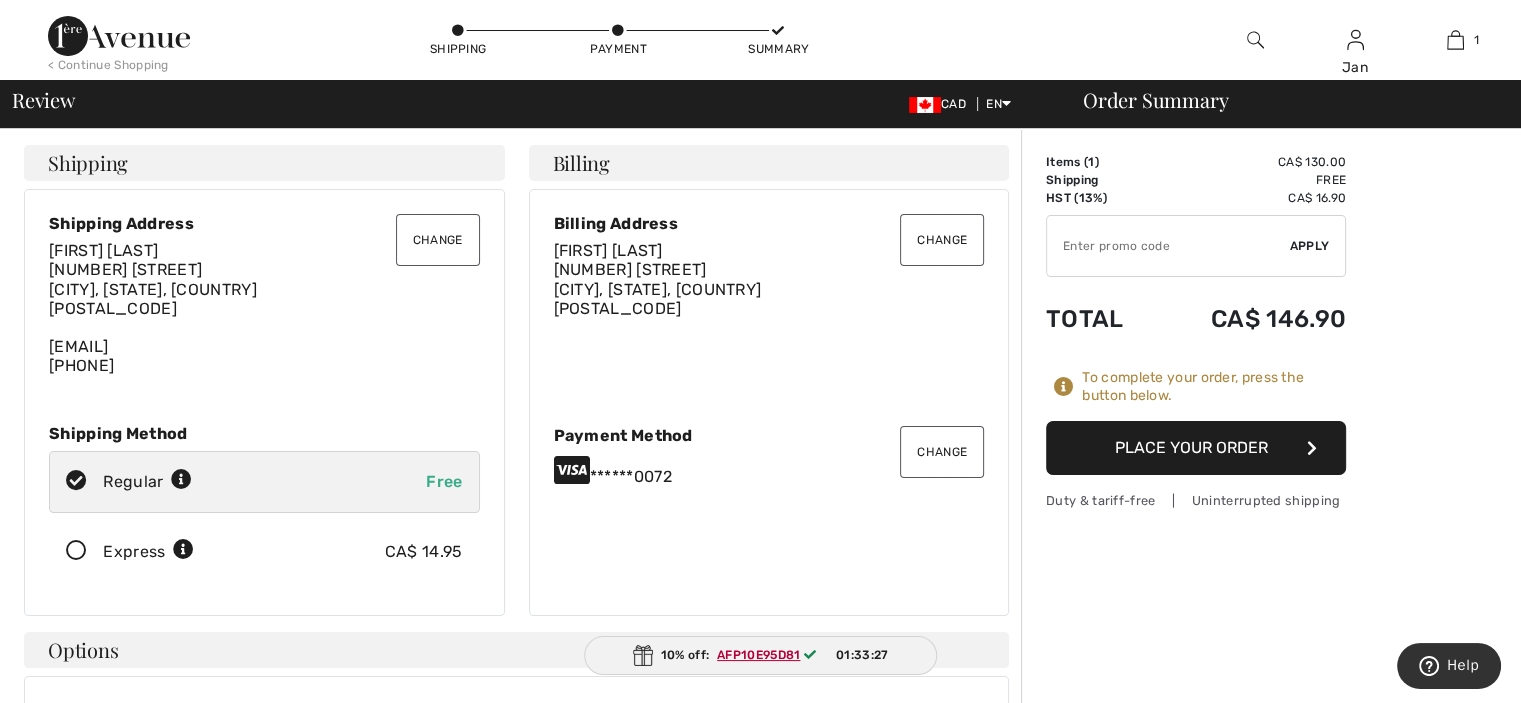 click at bounding box center (1168, 246) 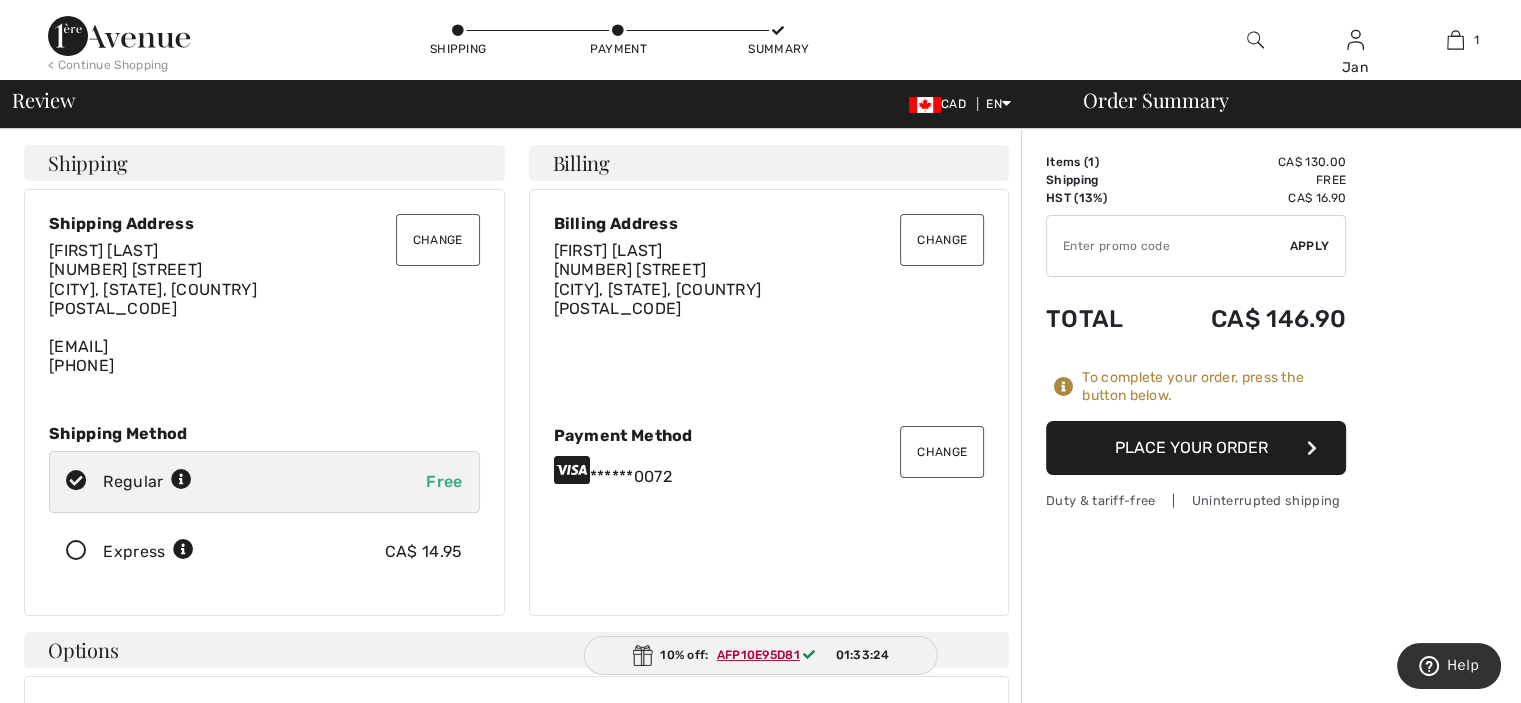paste on "AFP10E95D81" 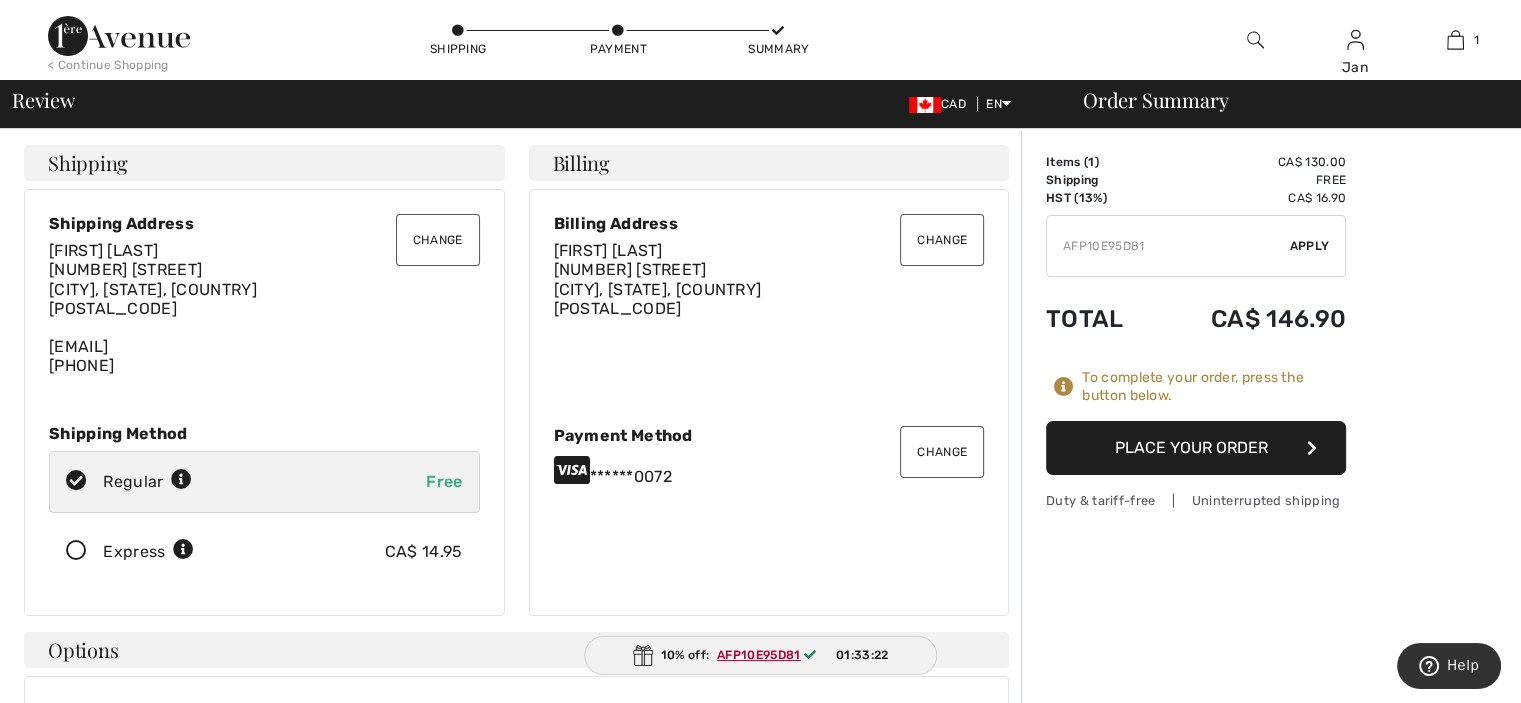 type on "AFP10E95D81" 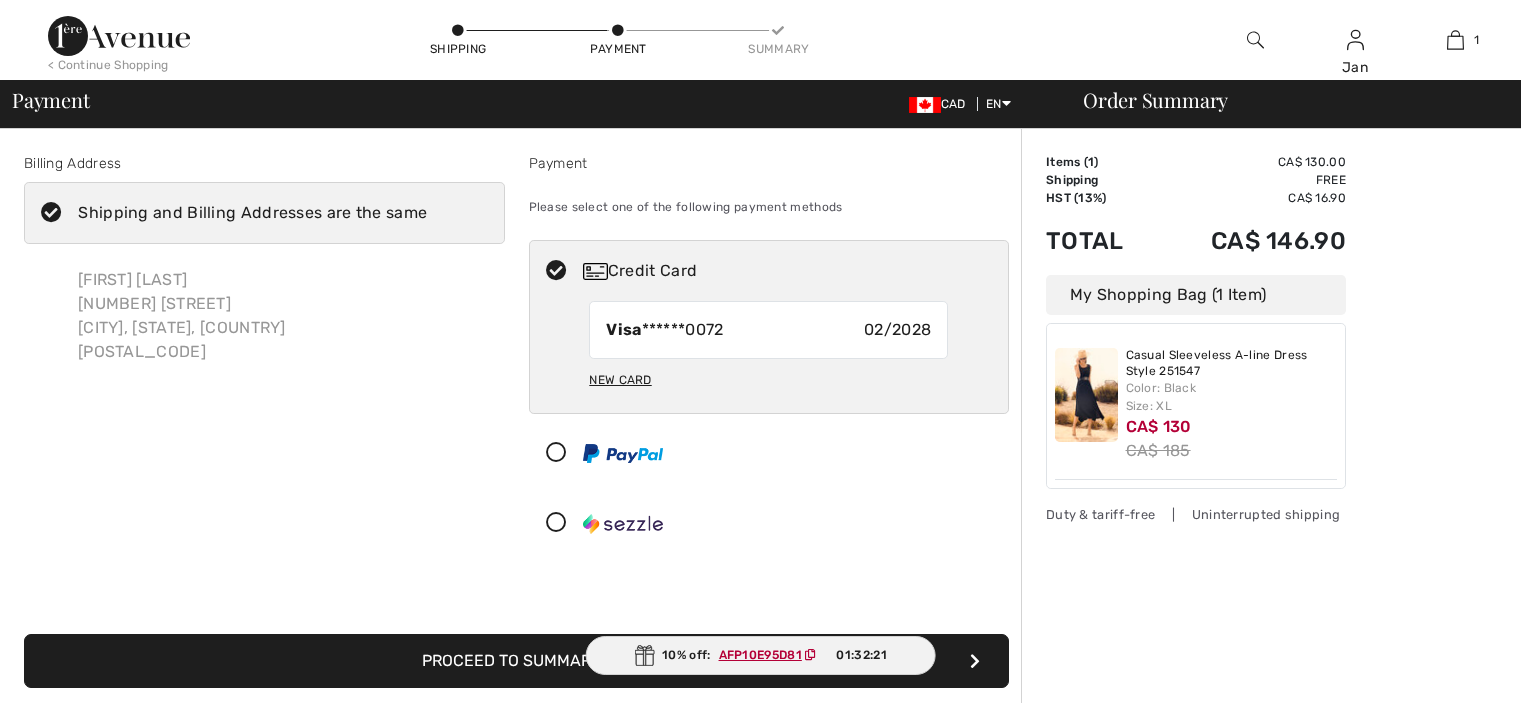 scroll, scrollTop: 181, scrollLeft: 0, axis: vertical 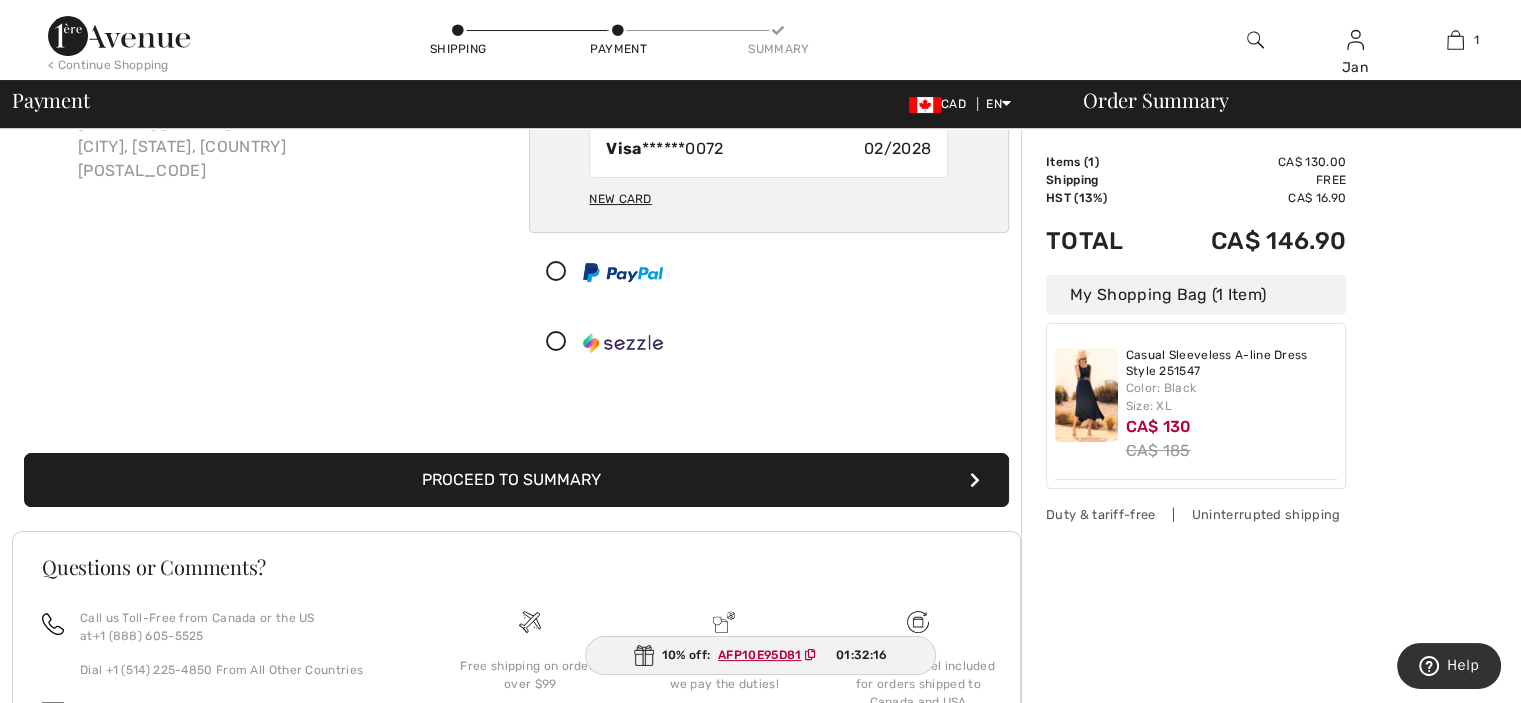 click on "Proceed to Summary" at bounding box center [516, 480] 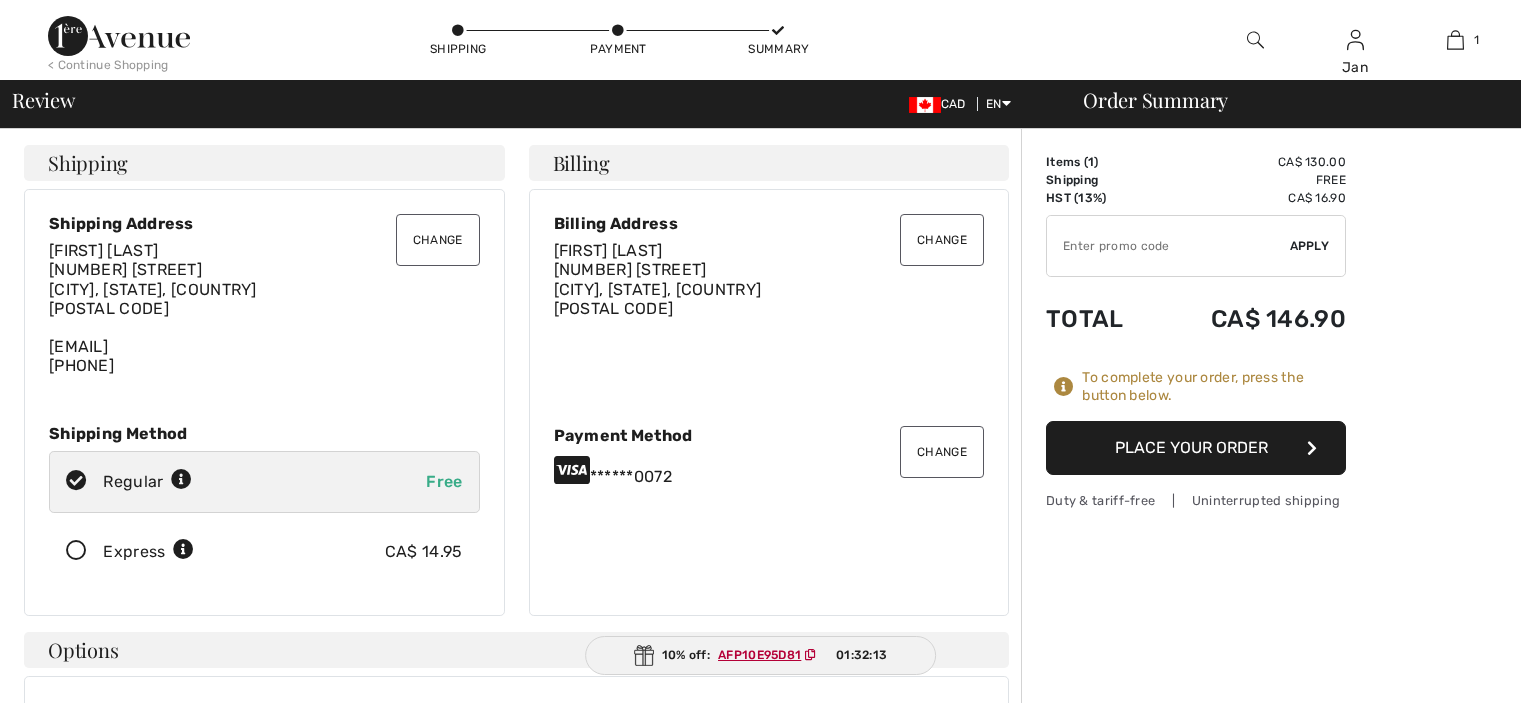 scroll, scrollTop: 0, scrollLeft: 0, axis: both 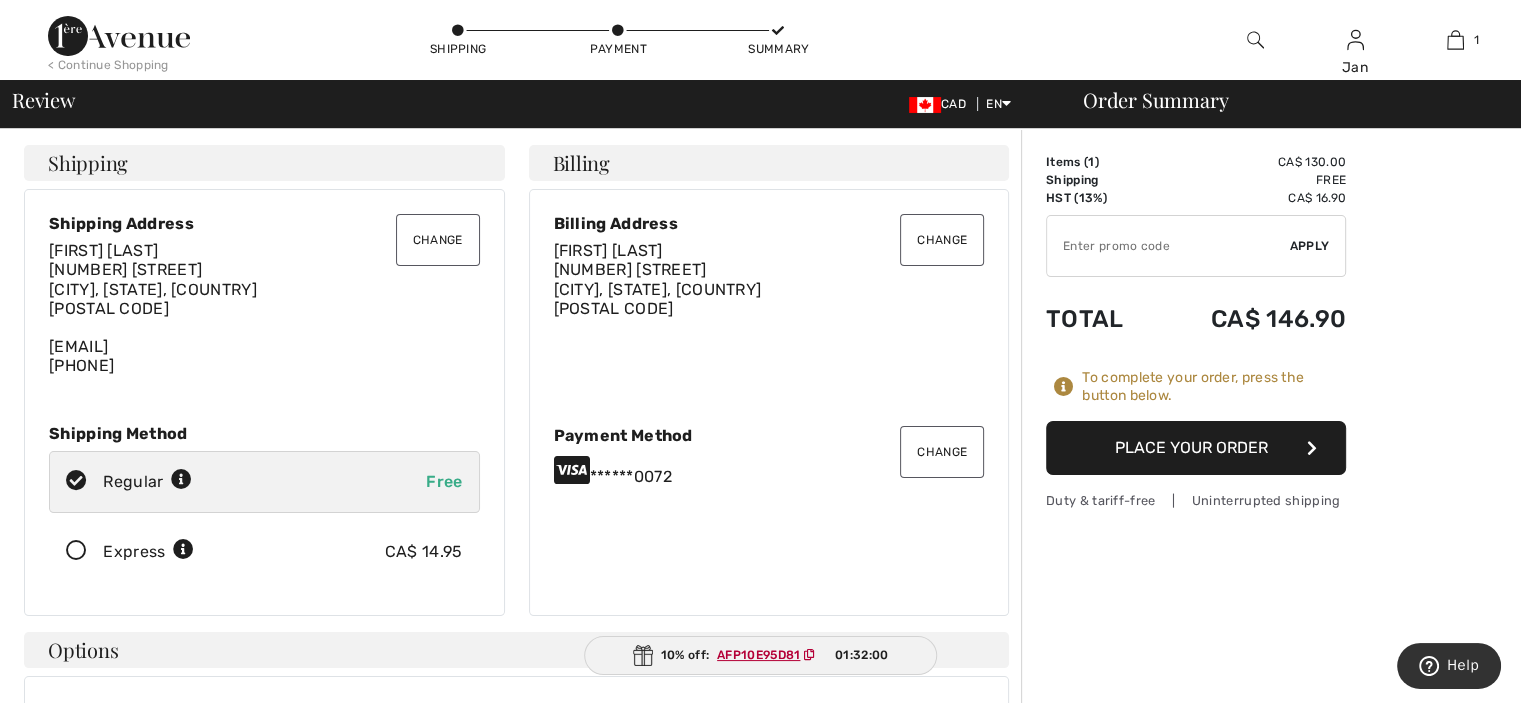 click on "Place Your Order" at bounding box center [1196, 448] 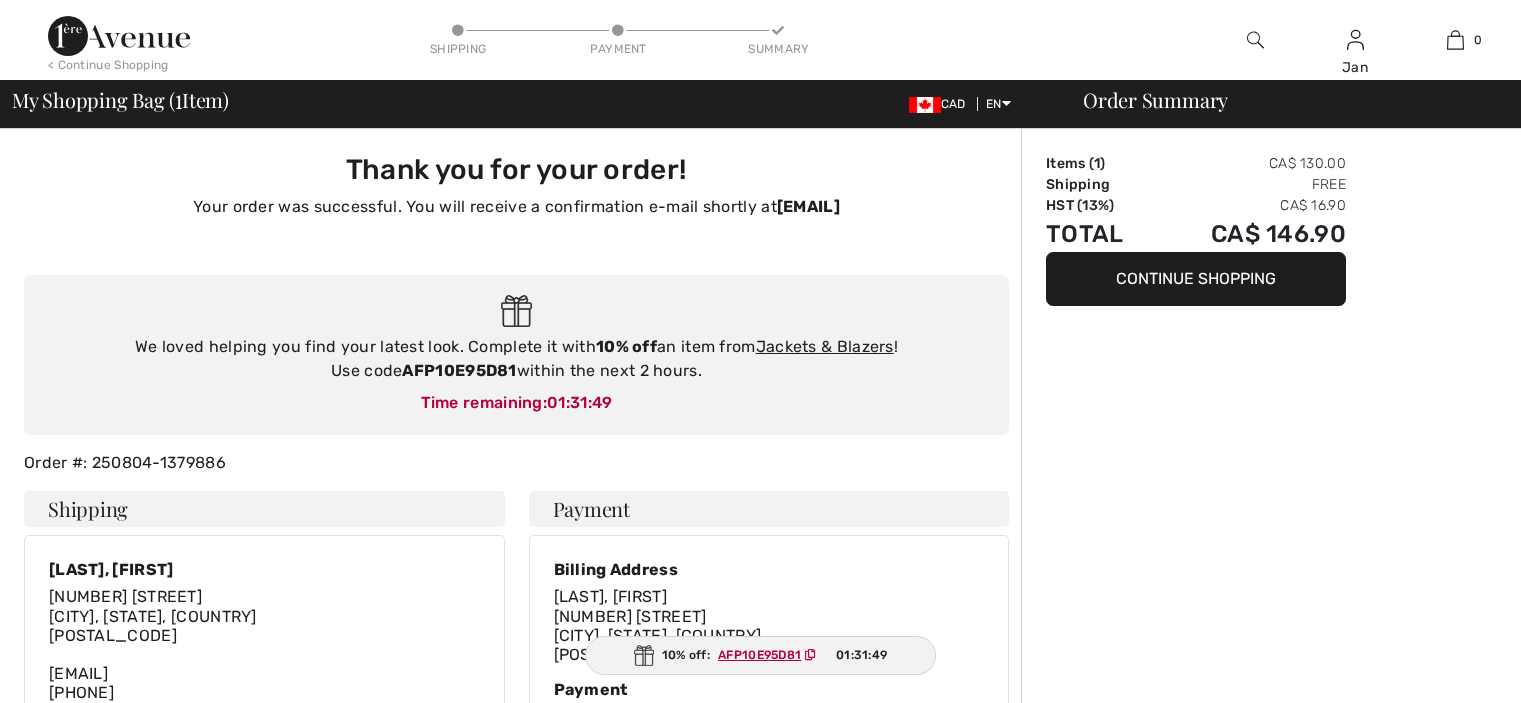 scroll, scrollTop: 0, scrollLeft: 0, axis: both 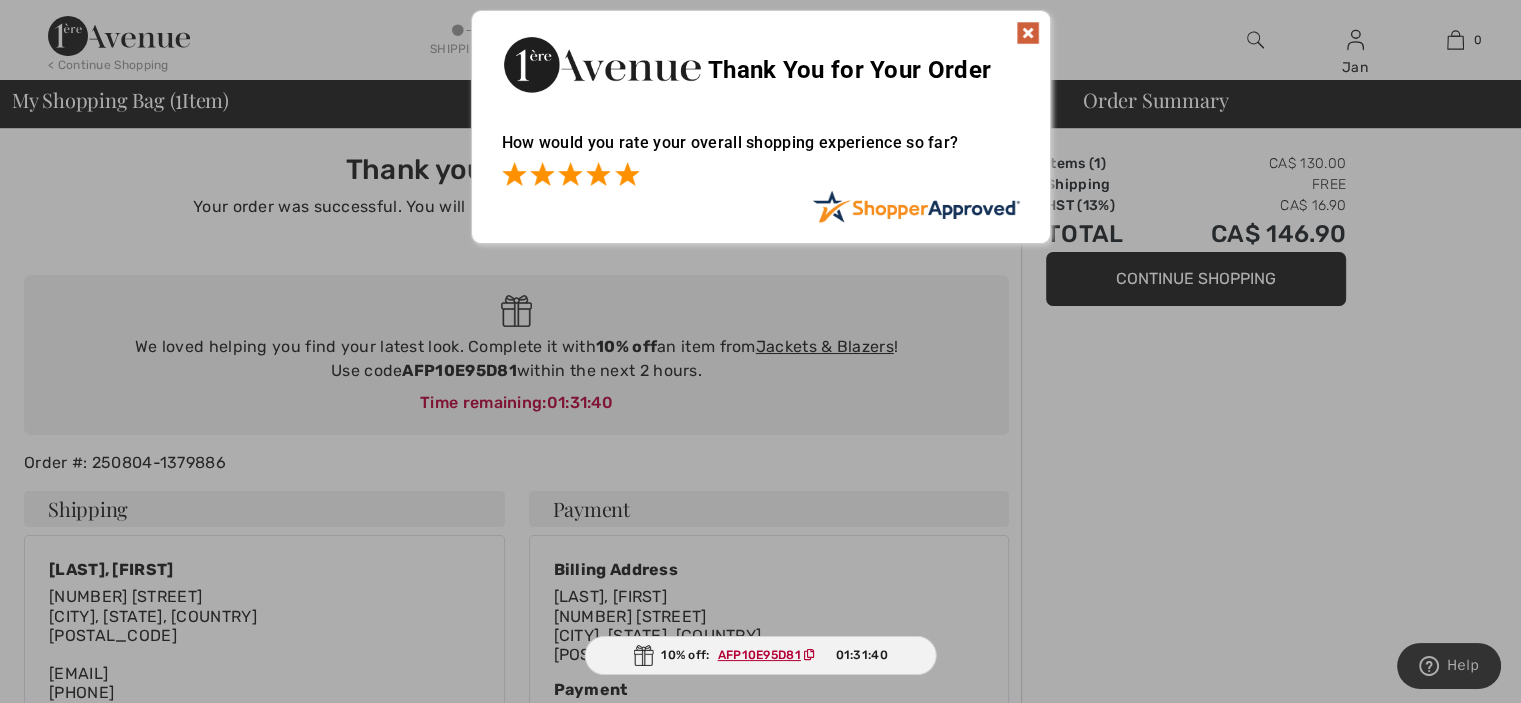click at bounding box center (627, 174) 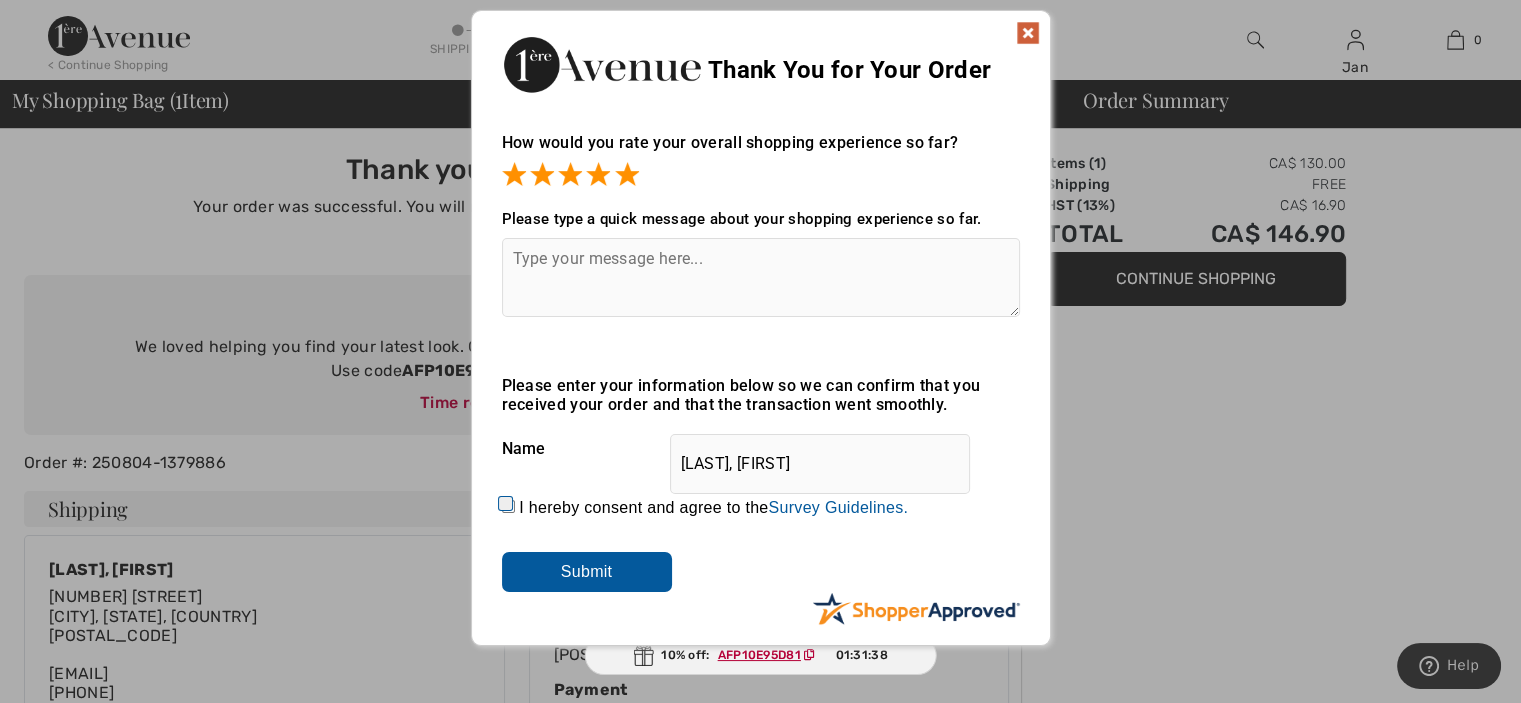 click at bounding box center (1028, 33) 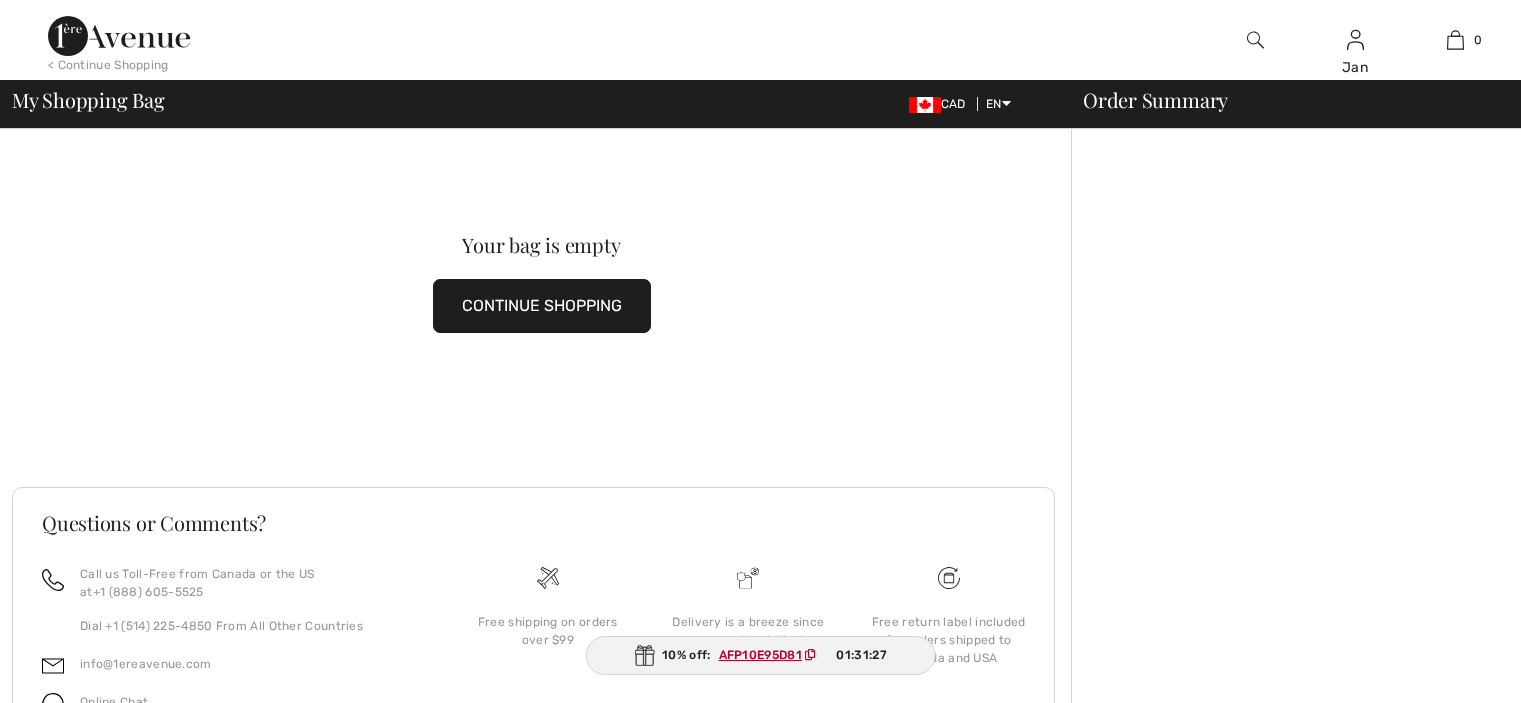 scroll, scrollTop: 0, scrollLeft: 0, axis: both 